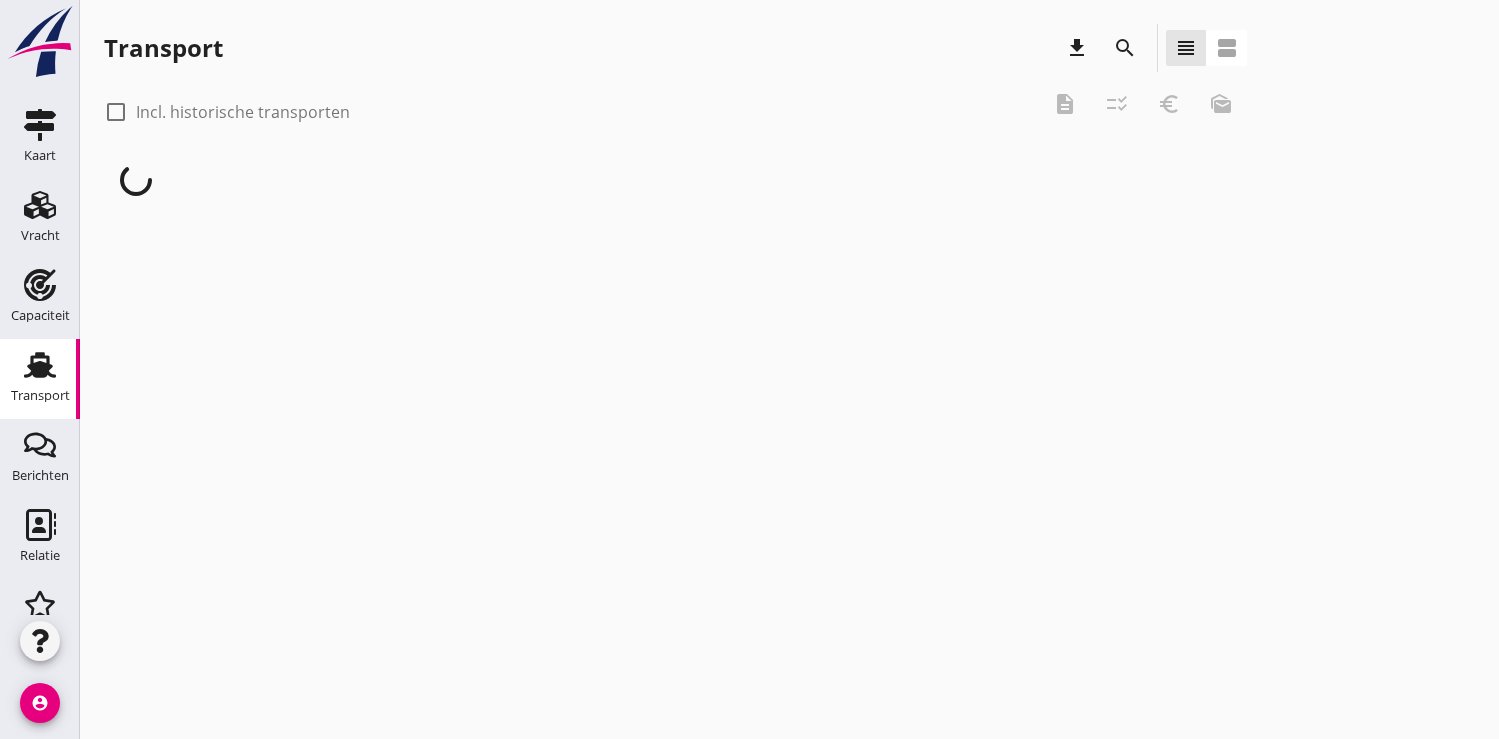 scroll, scrollTop: 0, scrollLeft: 0, axis: both 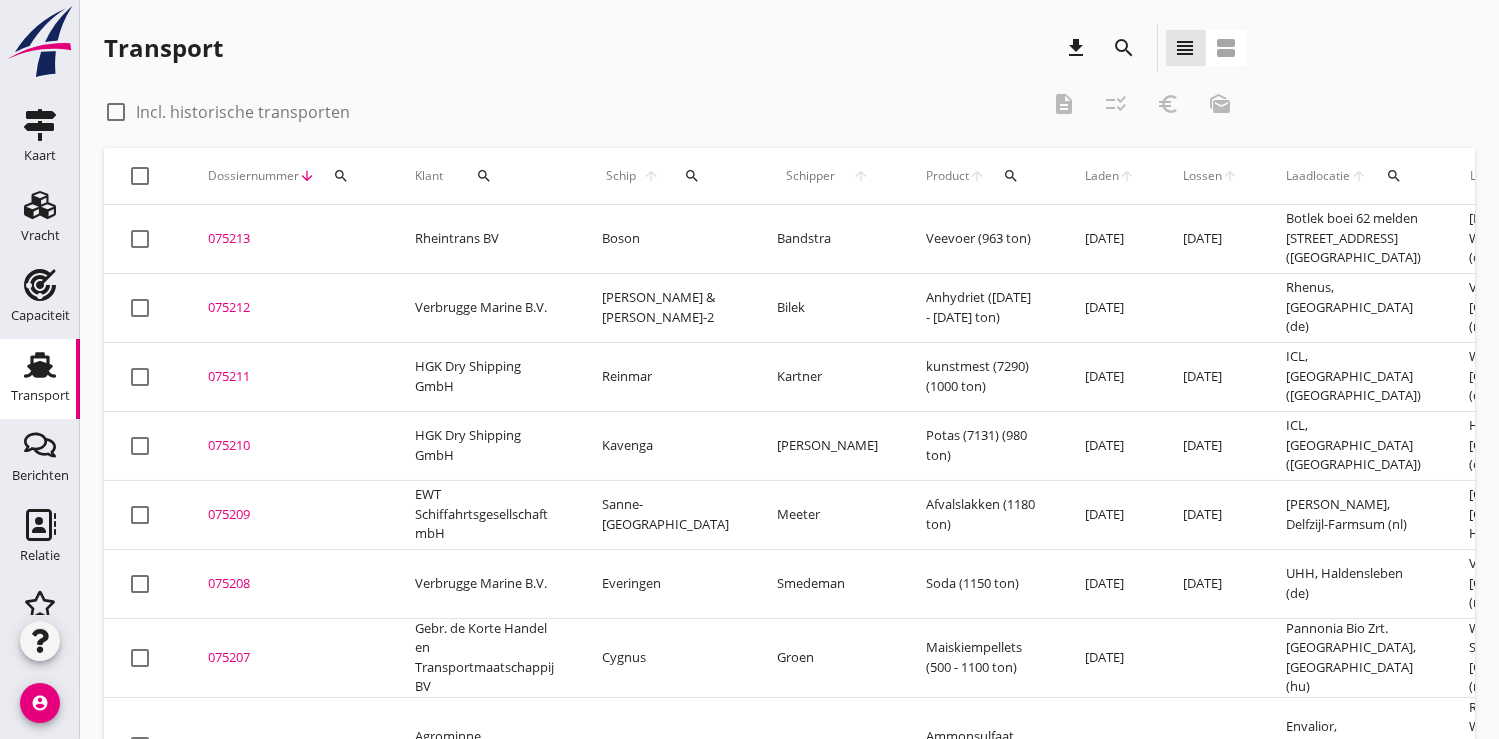 click on "075211" at bounding box center (287, 377) 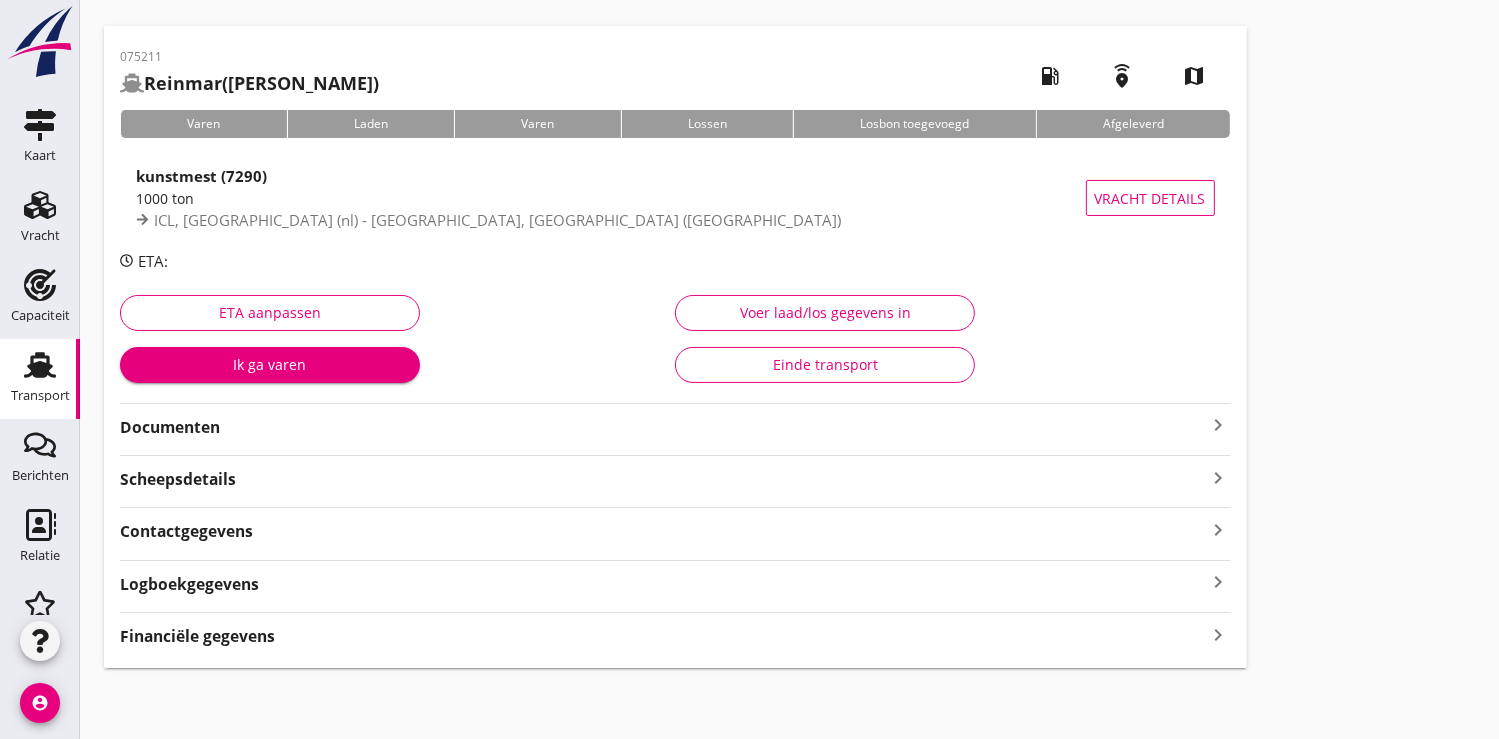 scroll, scrollTop: 0, scrollLeft: 0, axis: both 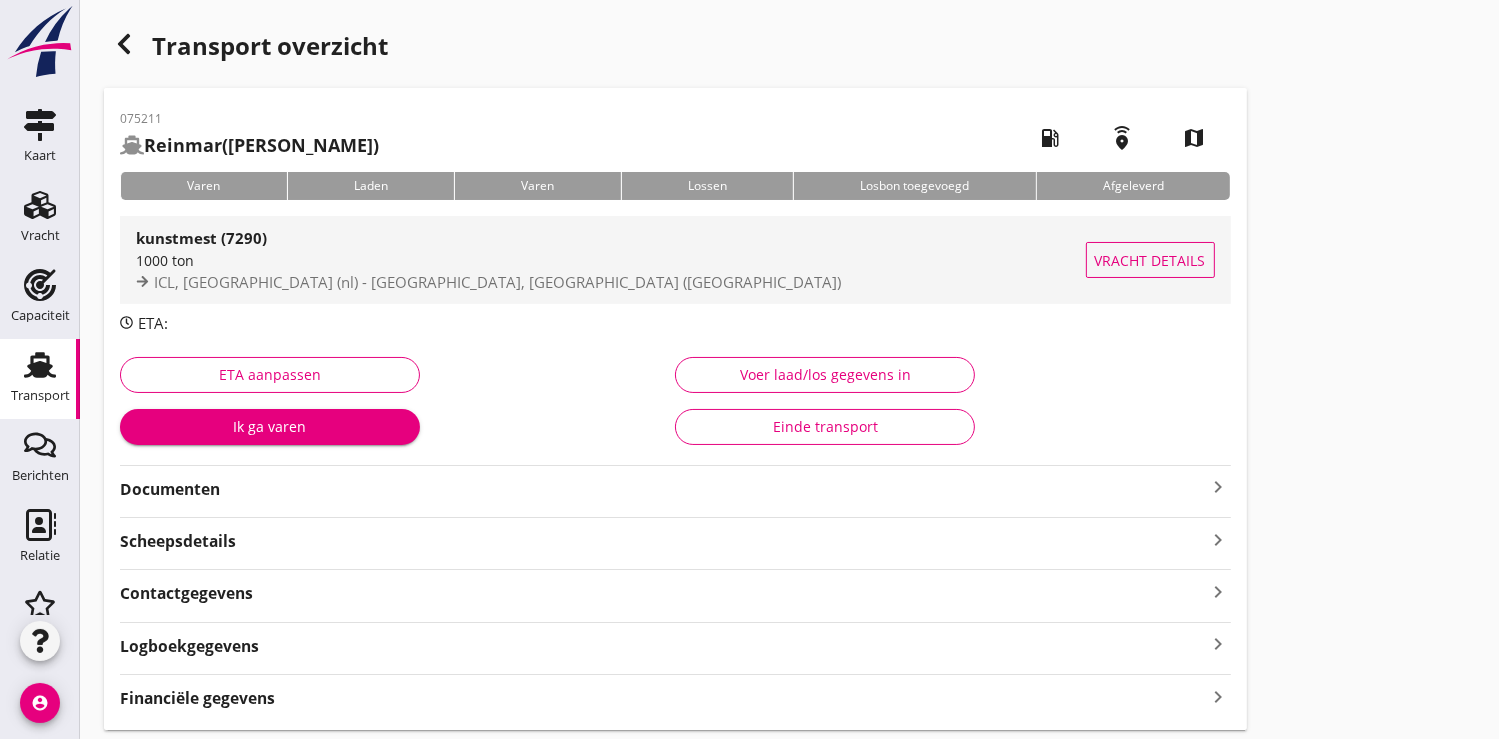 click on "1000 ton" at bounding box center [611, 260] 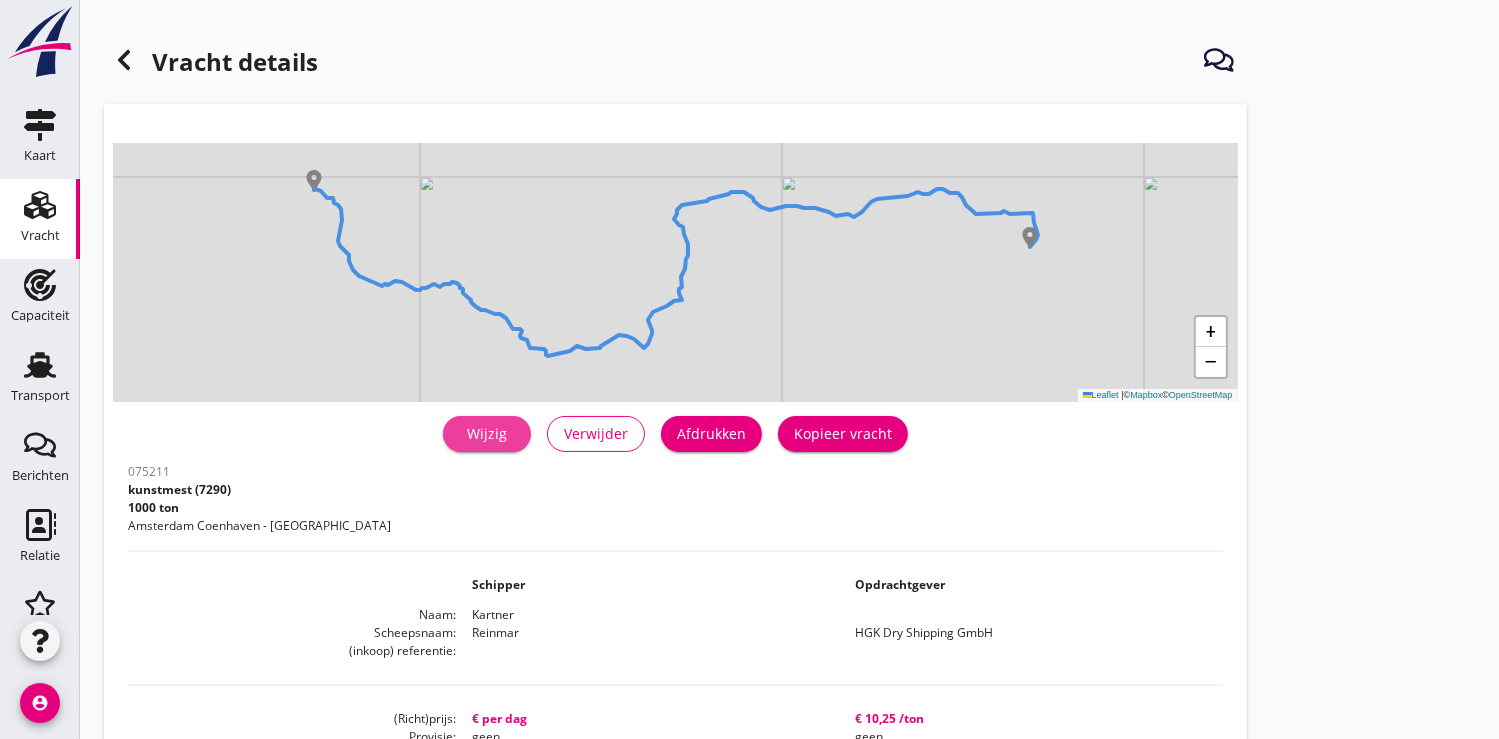 click on "Wijzig" at bounding box center [487, 433] 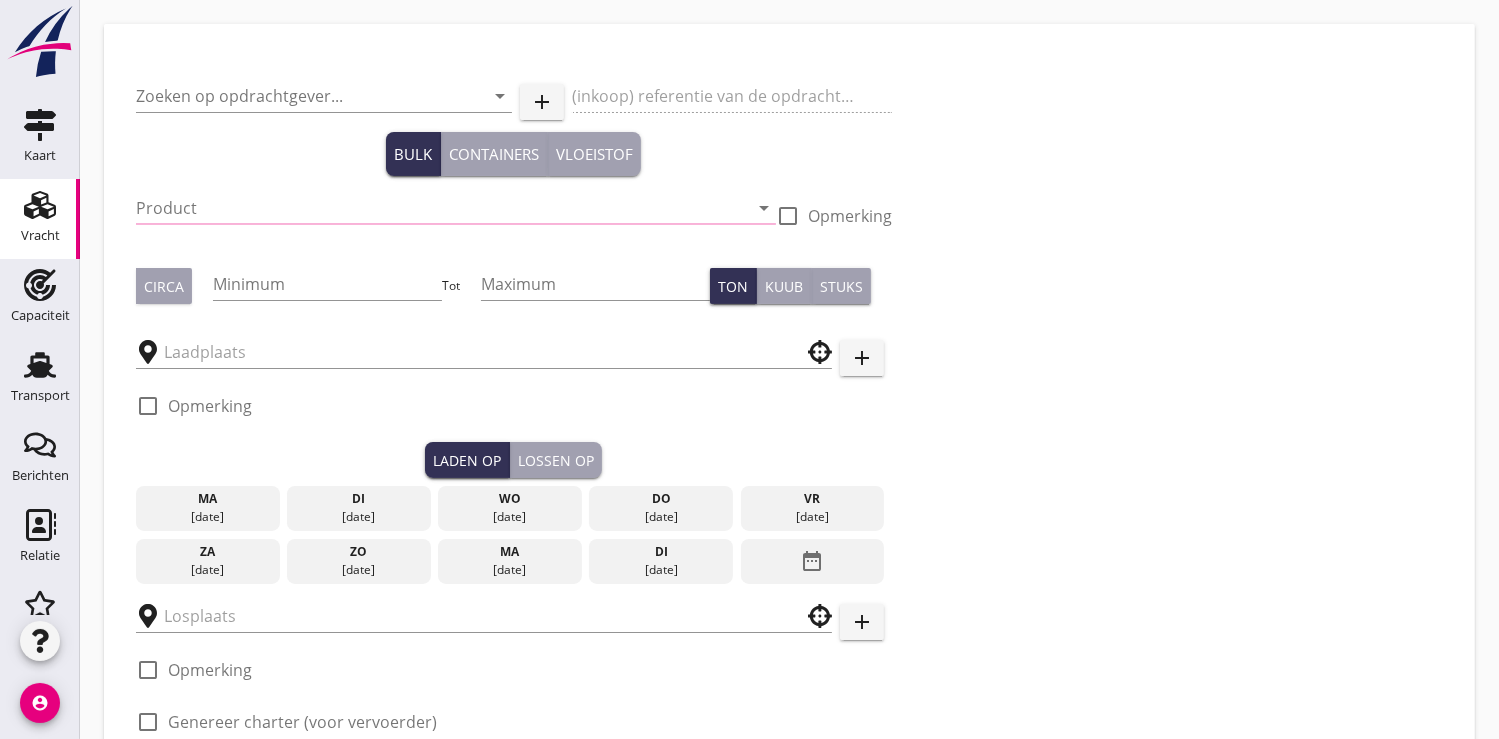 type on "HGK Dry Shipping GmbH" 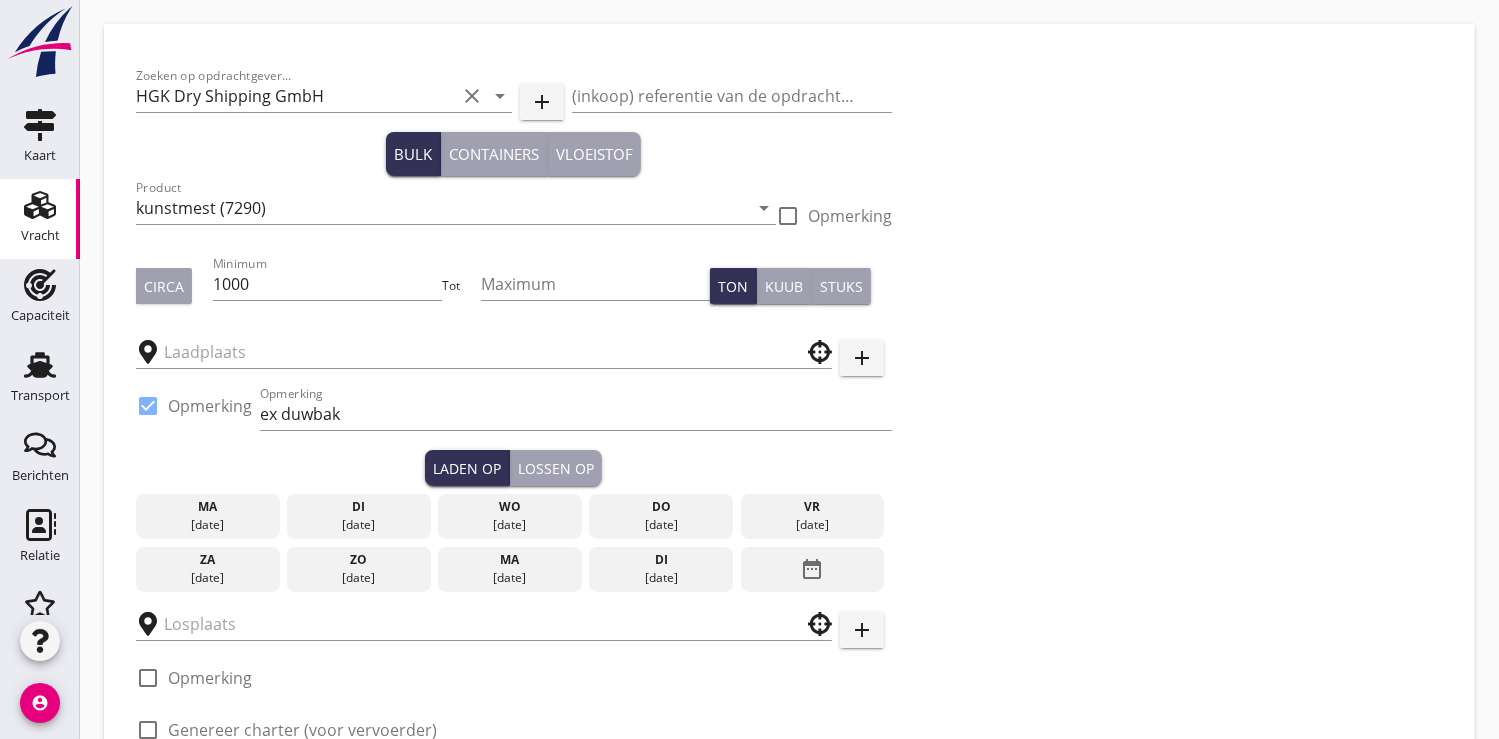 type on "ICL" 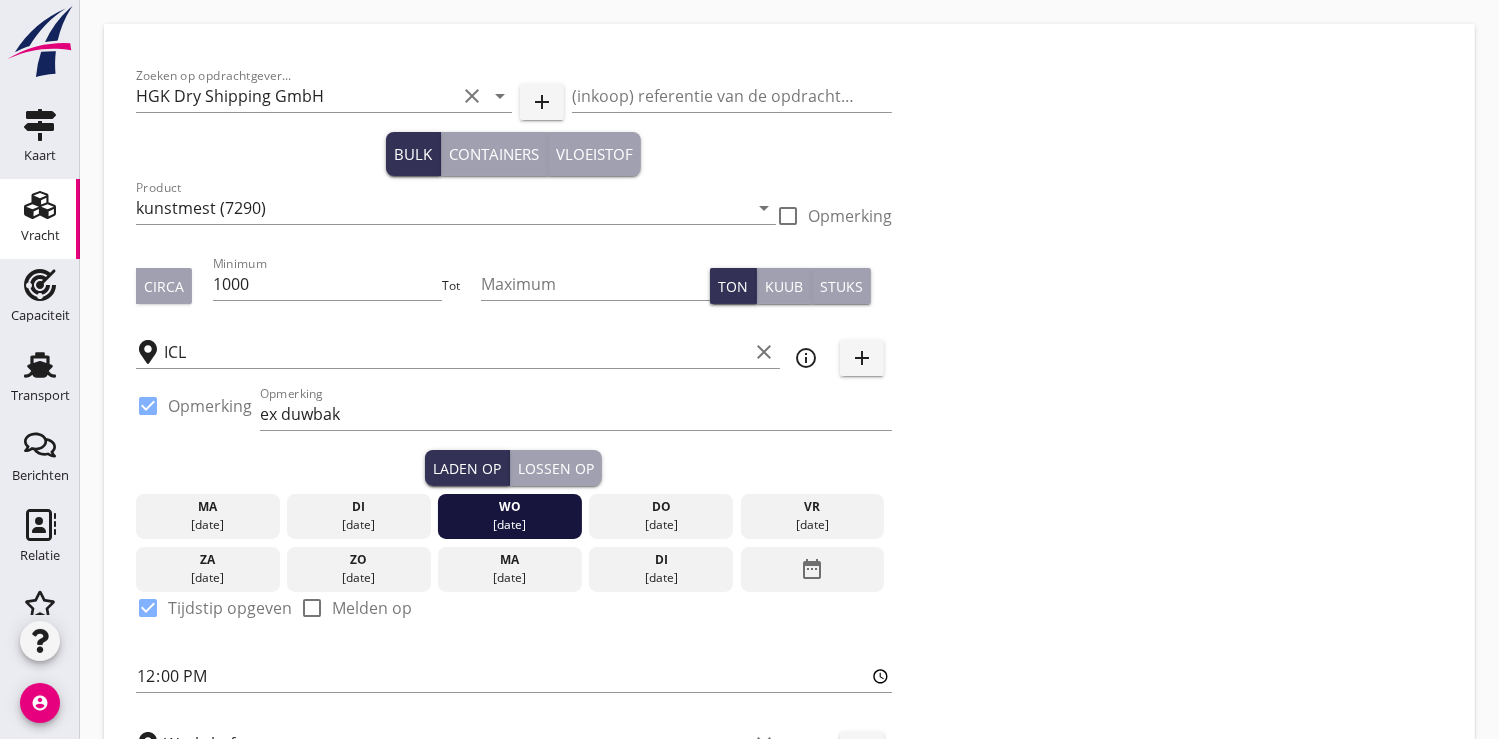 type on "0" 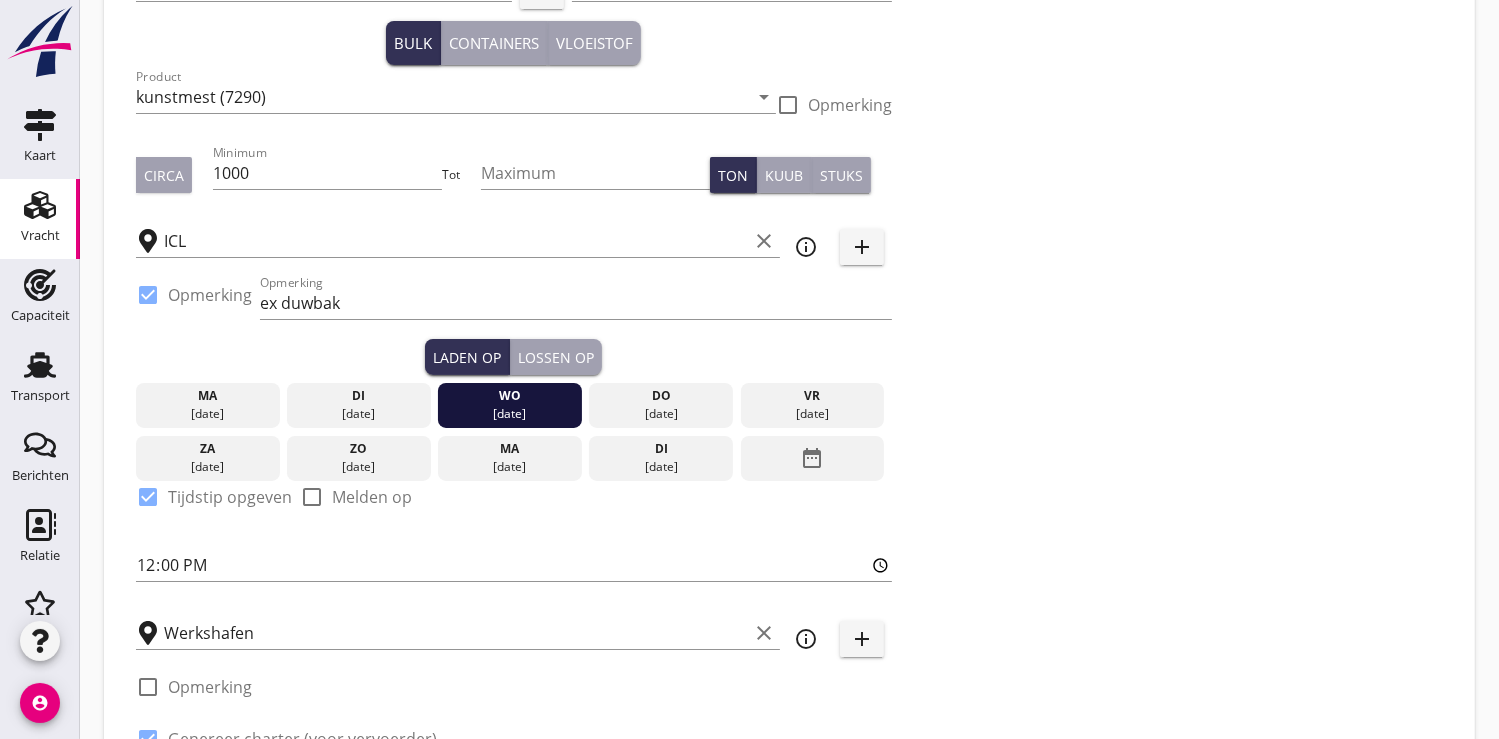 scroll, scrollTop: 222, scrollLeft: 0, axis: vertical 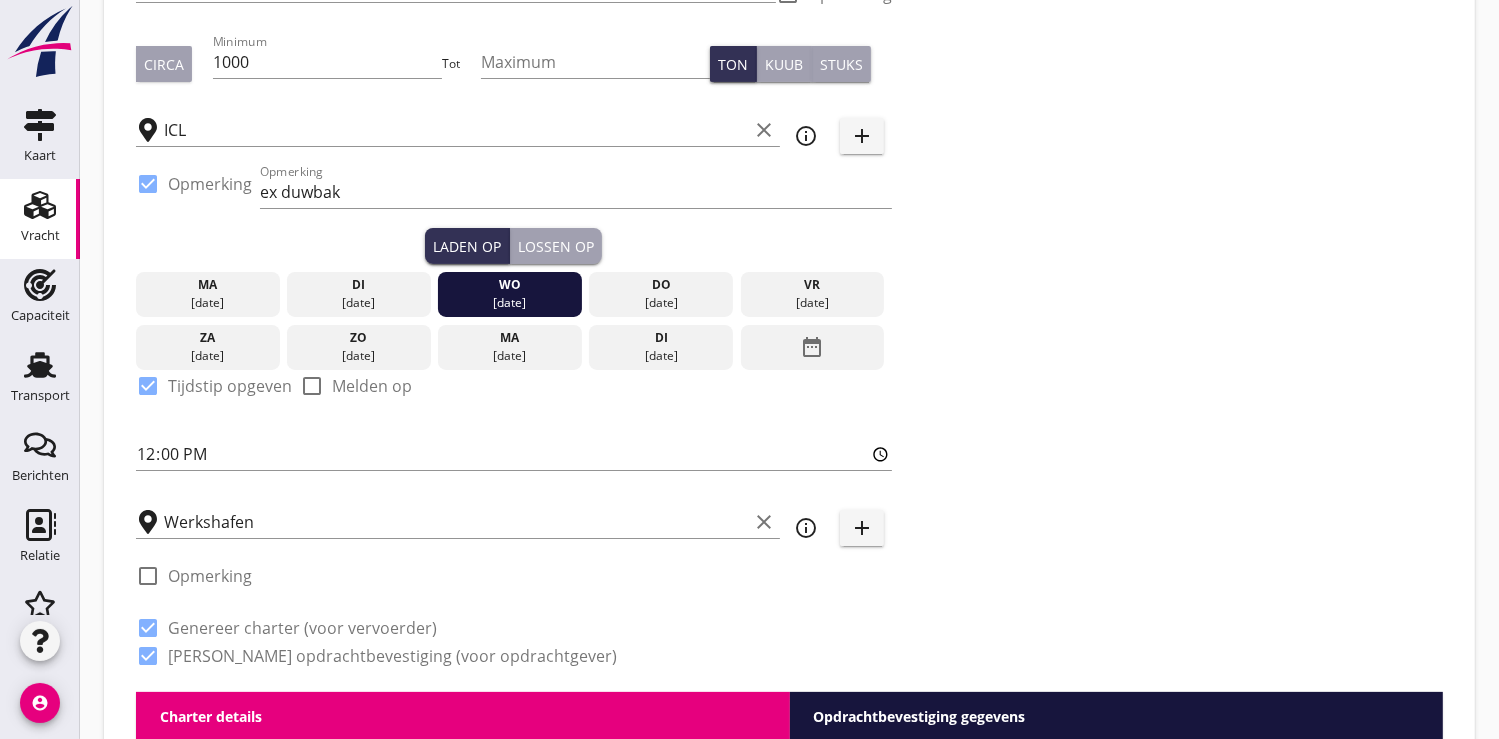 click at bounding box center [148, 386] 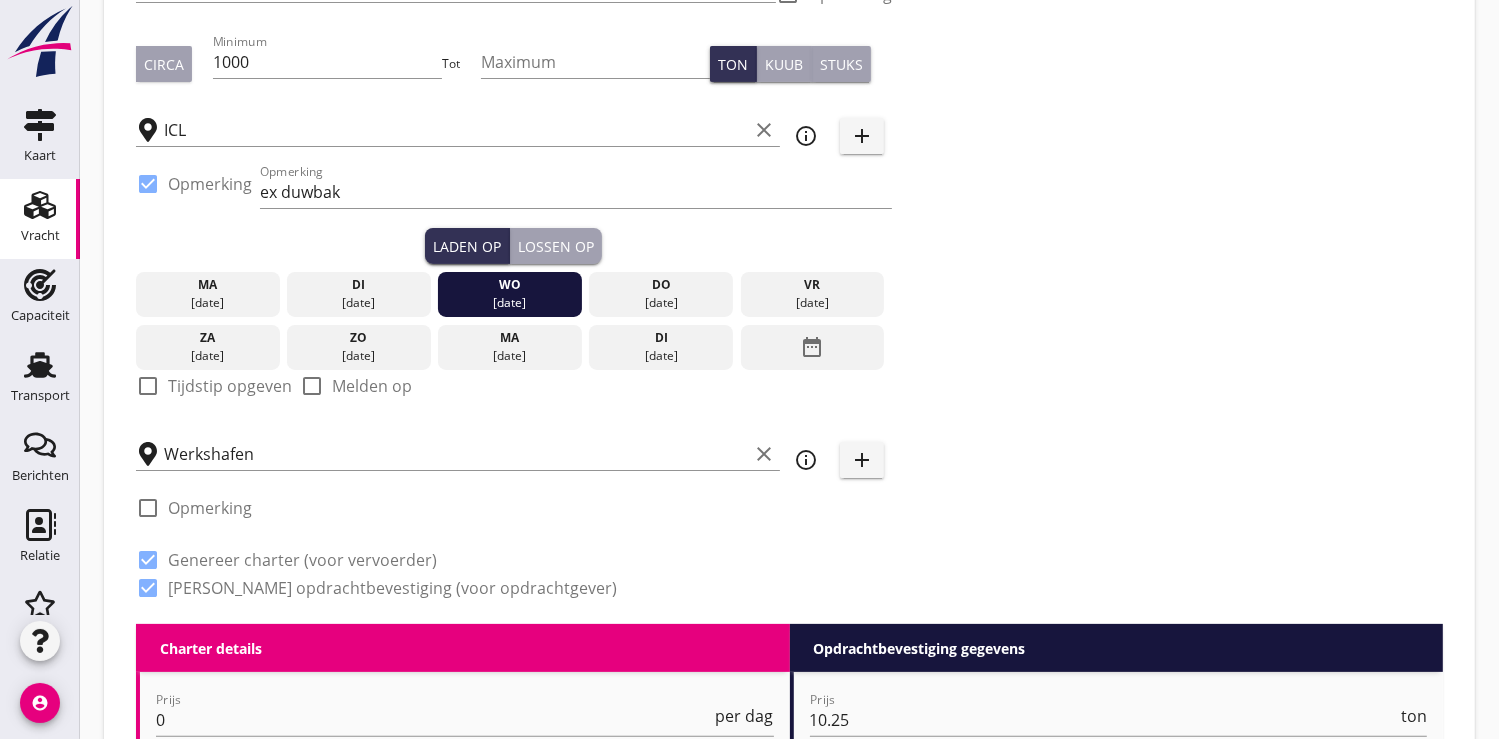 click at bounding box center (148, 386) 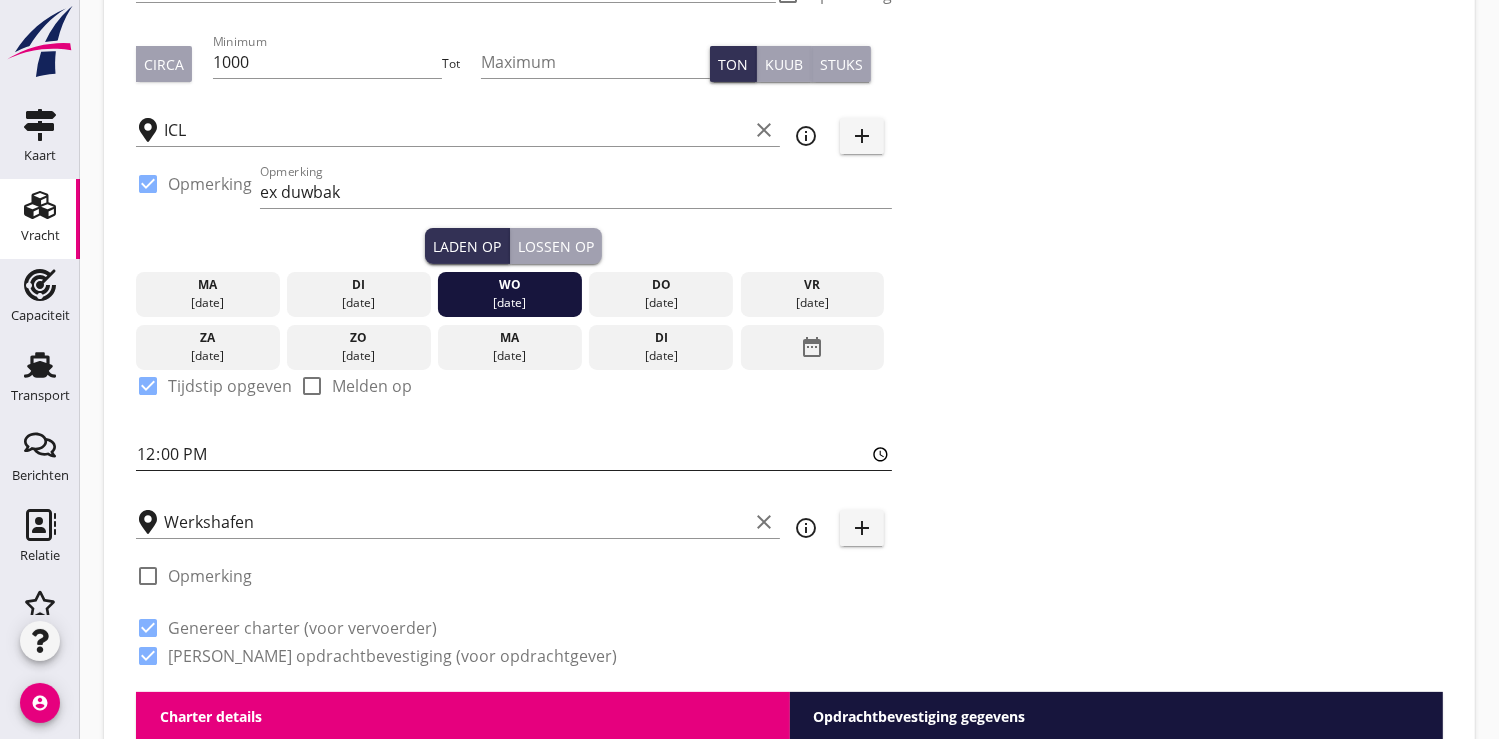 click on "12:00" at bounding box center (514, 454) 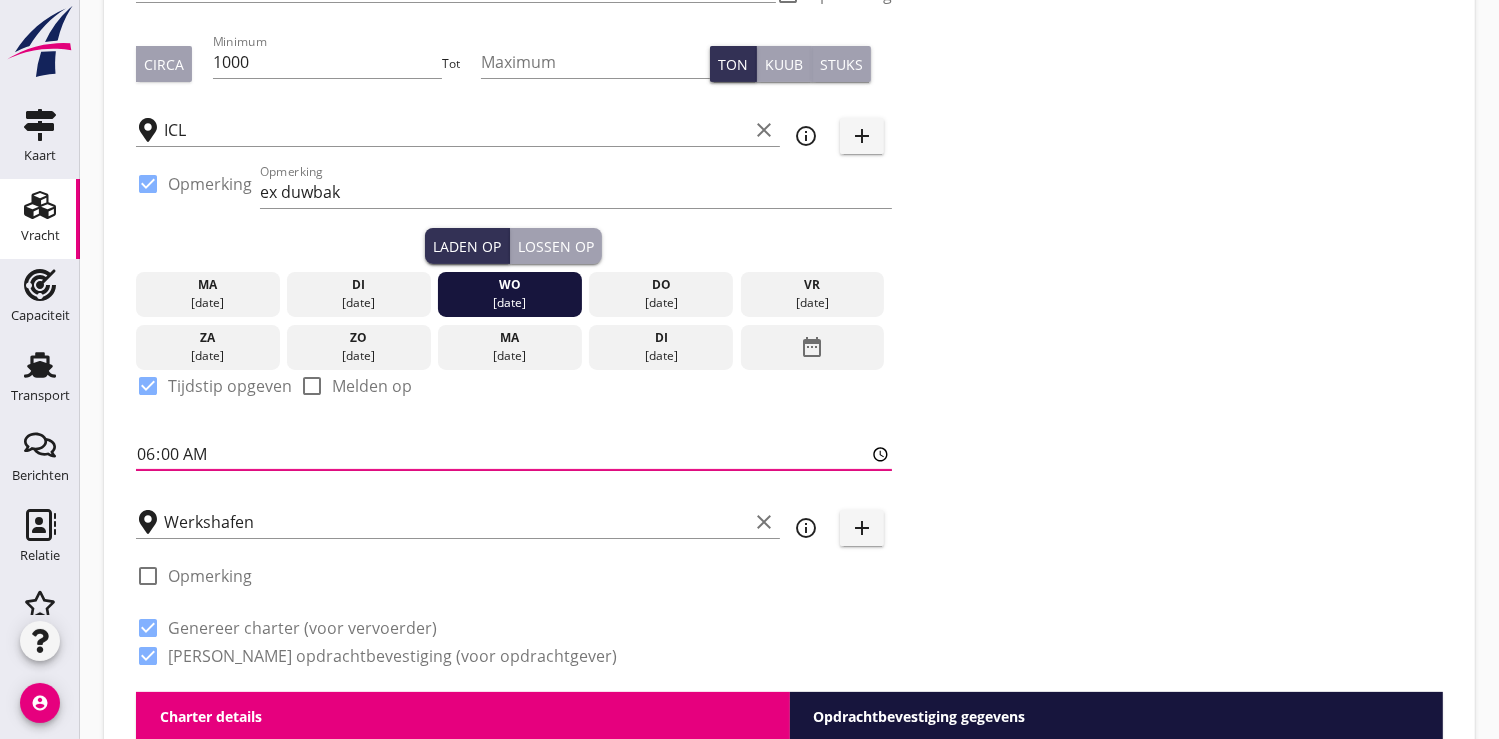 type on "06:07" 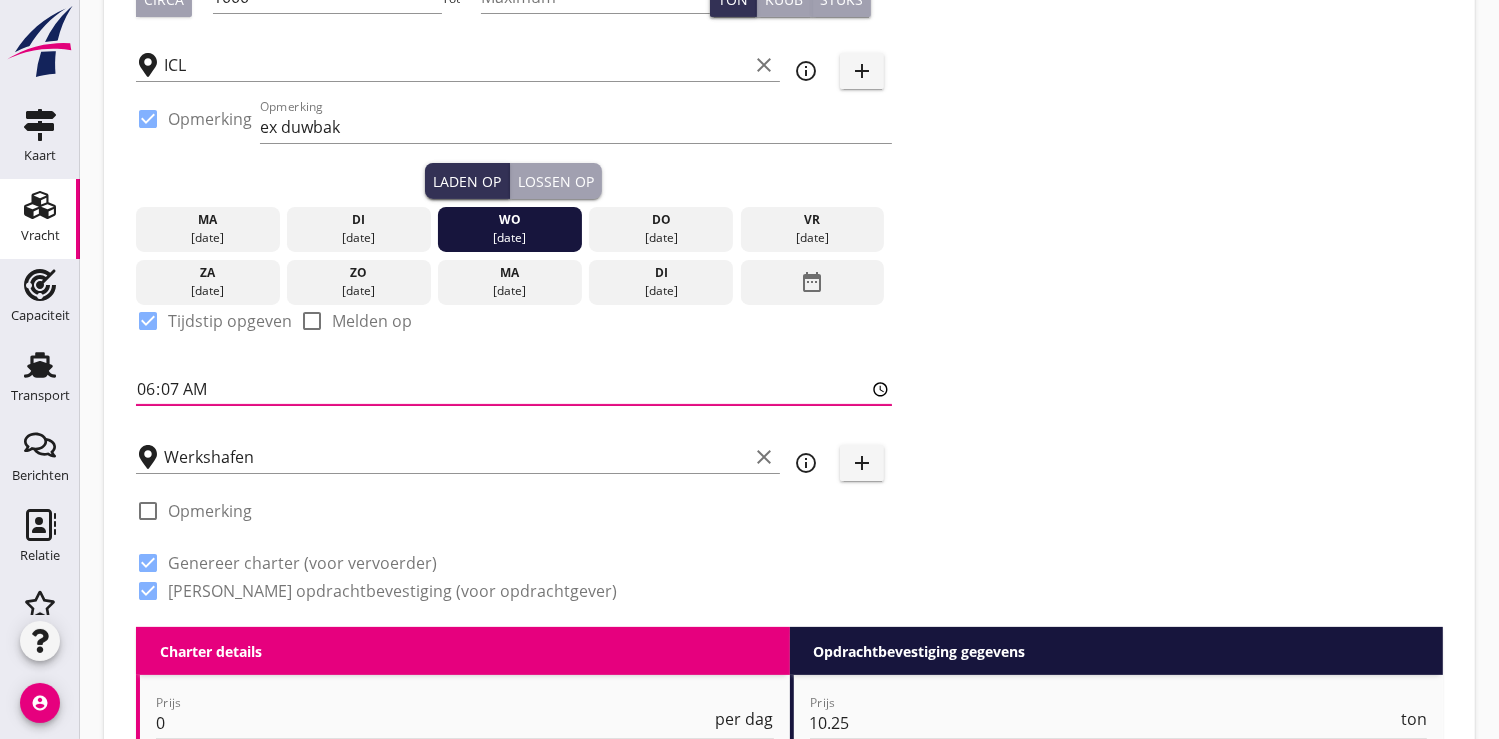 scroll, scrollTop: 444, scrollLeft: 0, axis: vertical 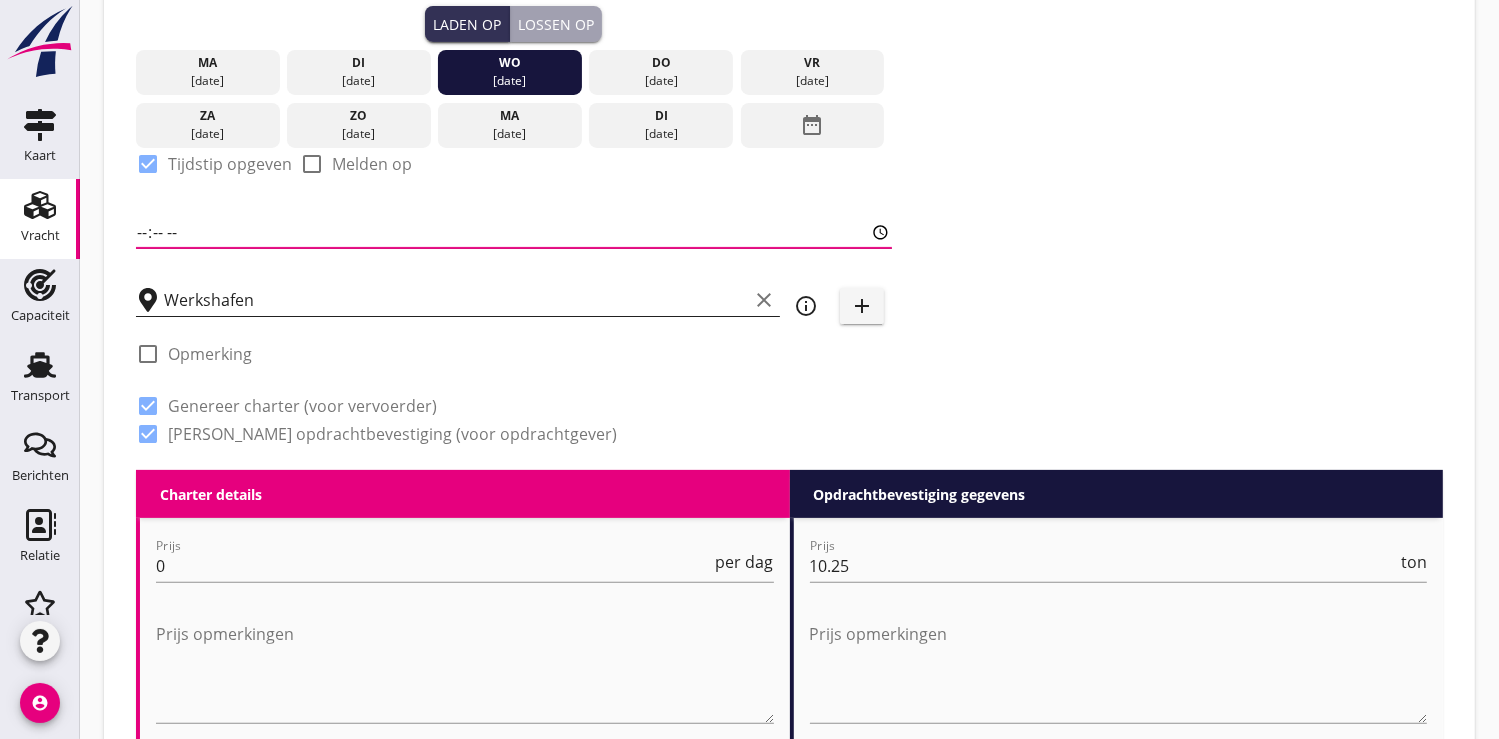type on "06:00" 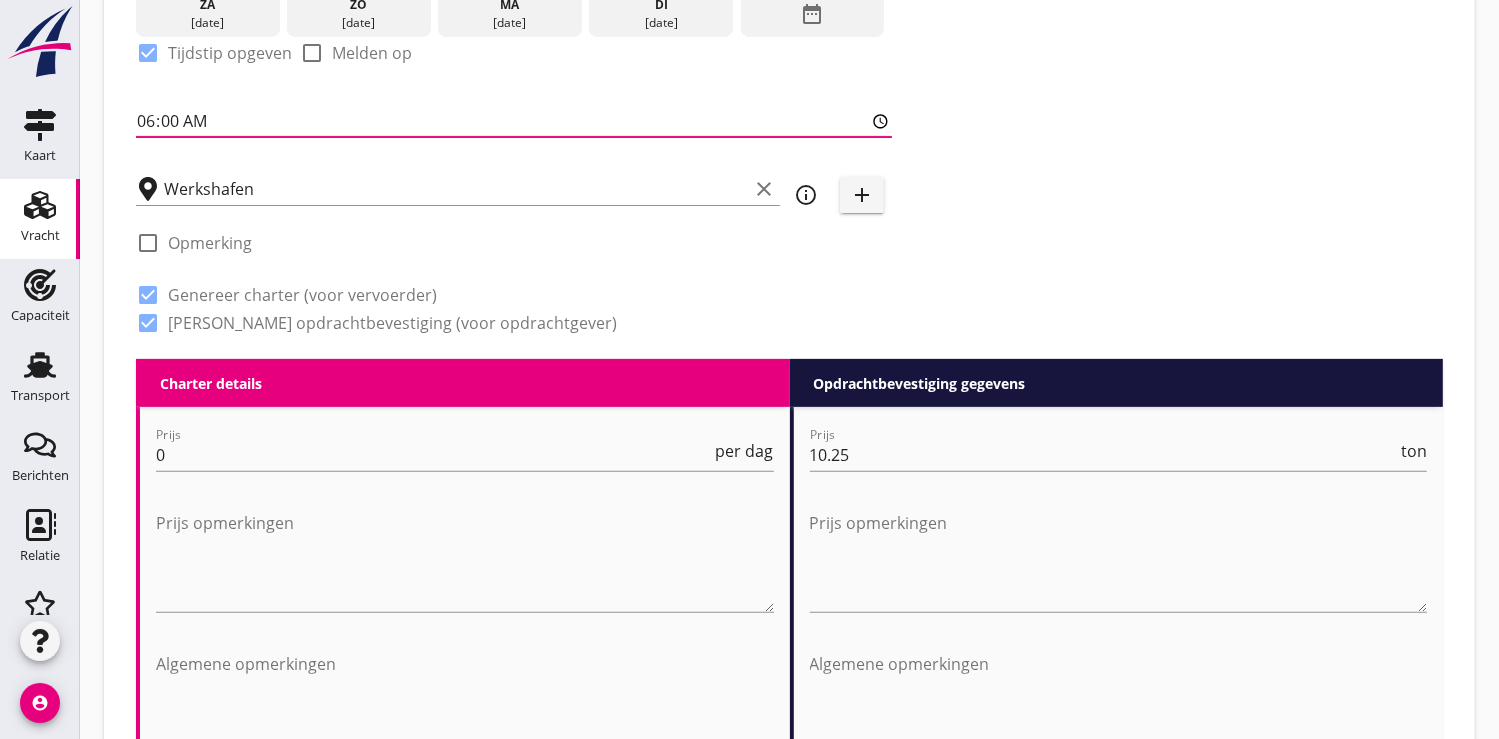 scroll, scrollTop: 666, scrollLeft: 0, axis: vertical 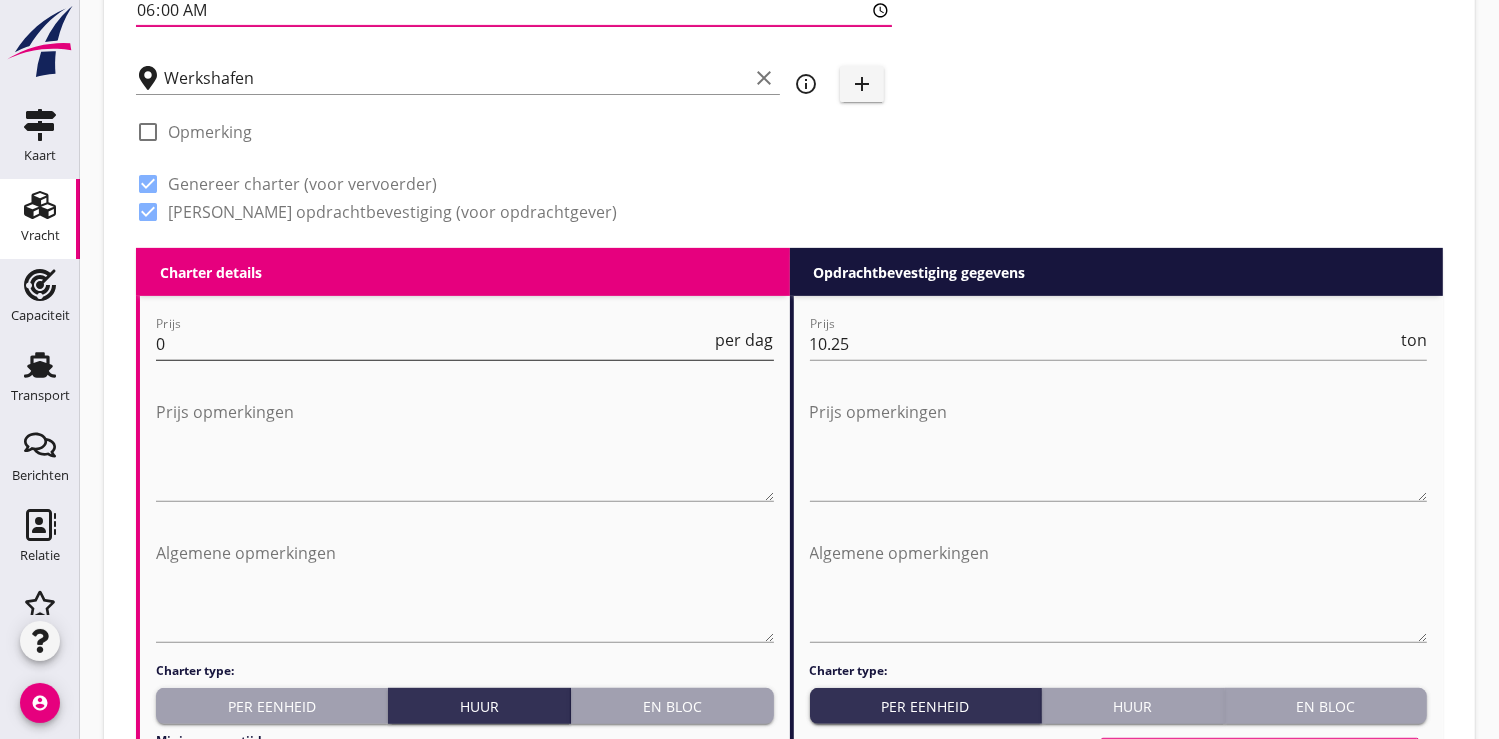 click on "0" at bounding box center (434, 344) 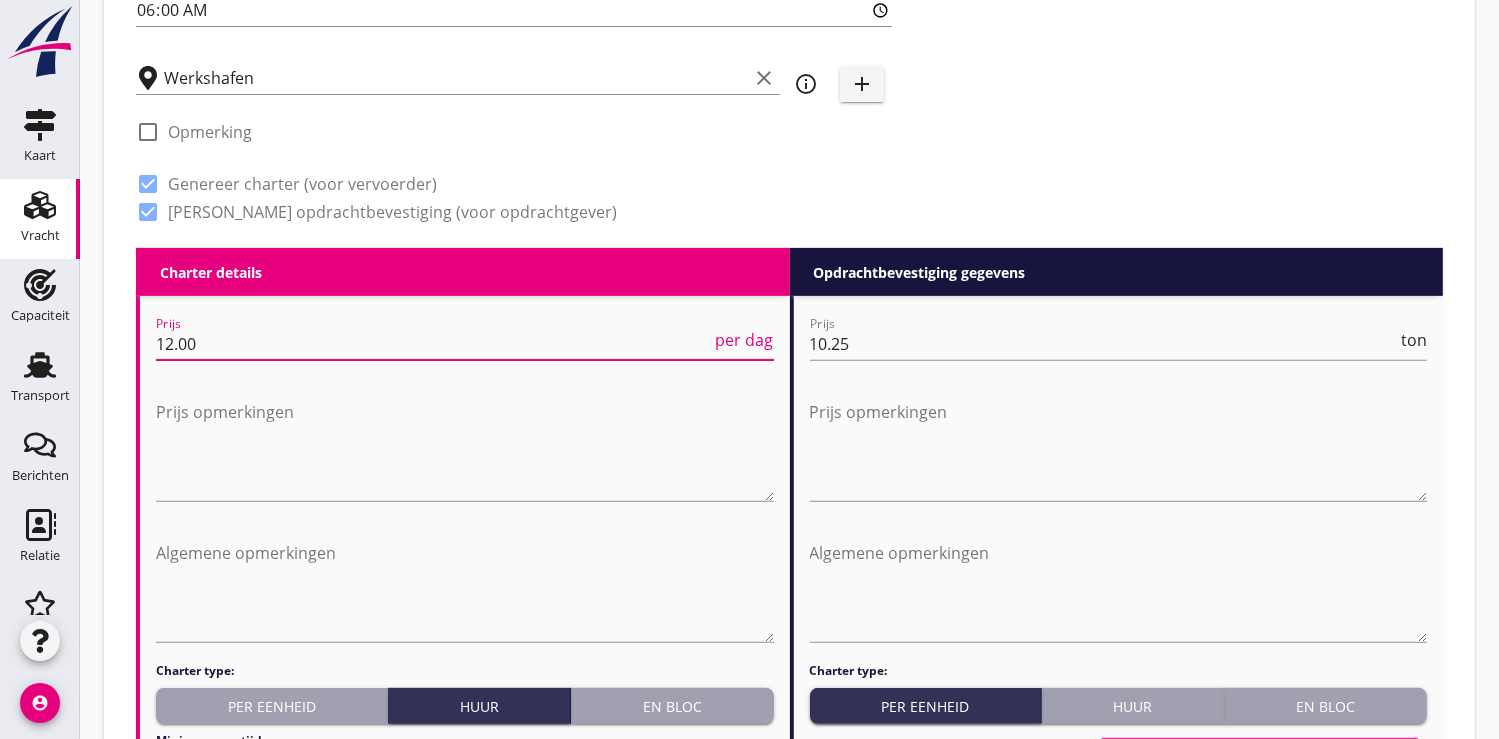 click on "per dag" at bounding box center (745, 340) 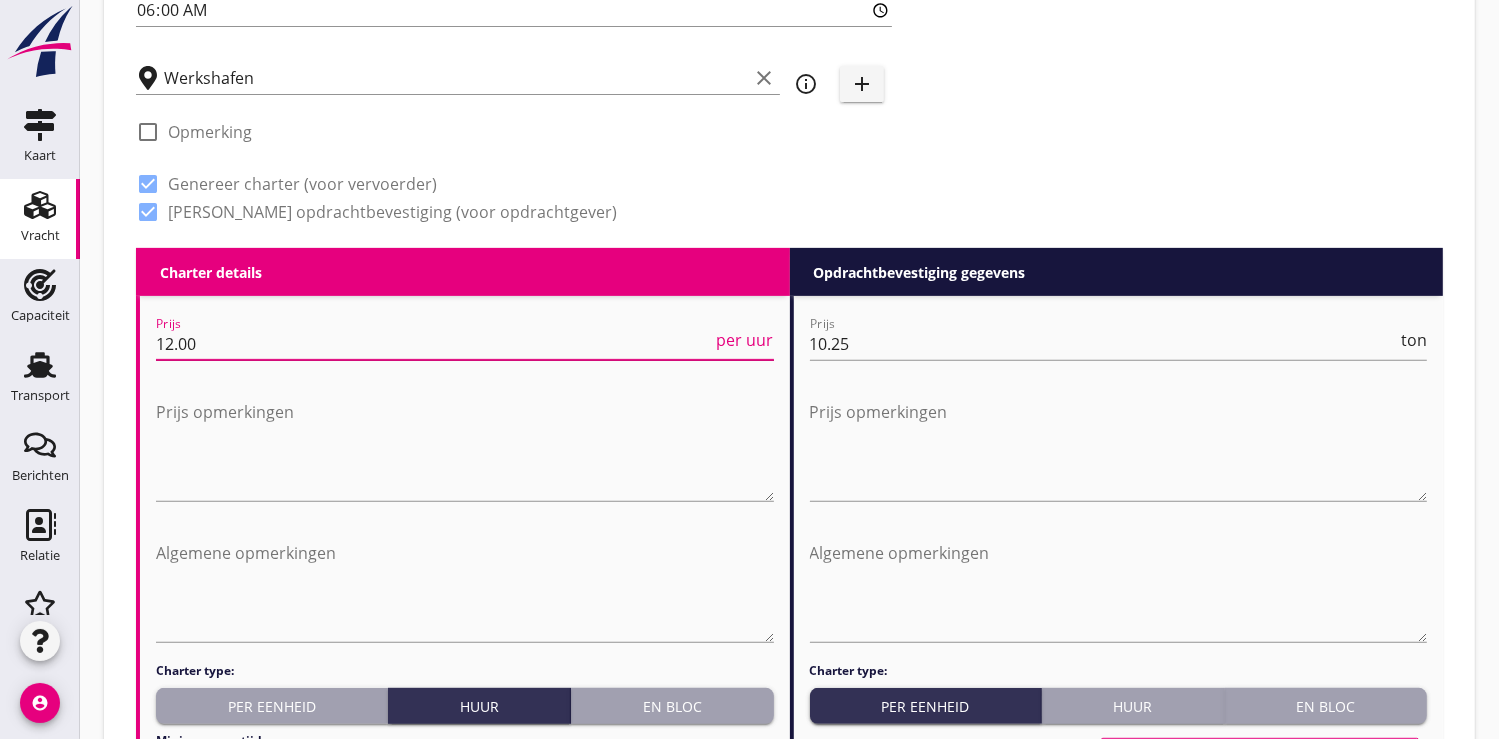 click on "per uur" at bounding box center [745, 340] 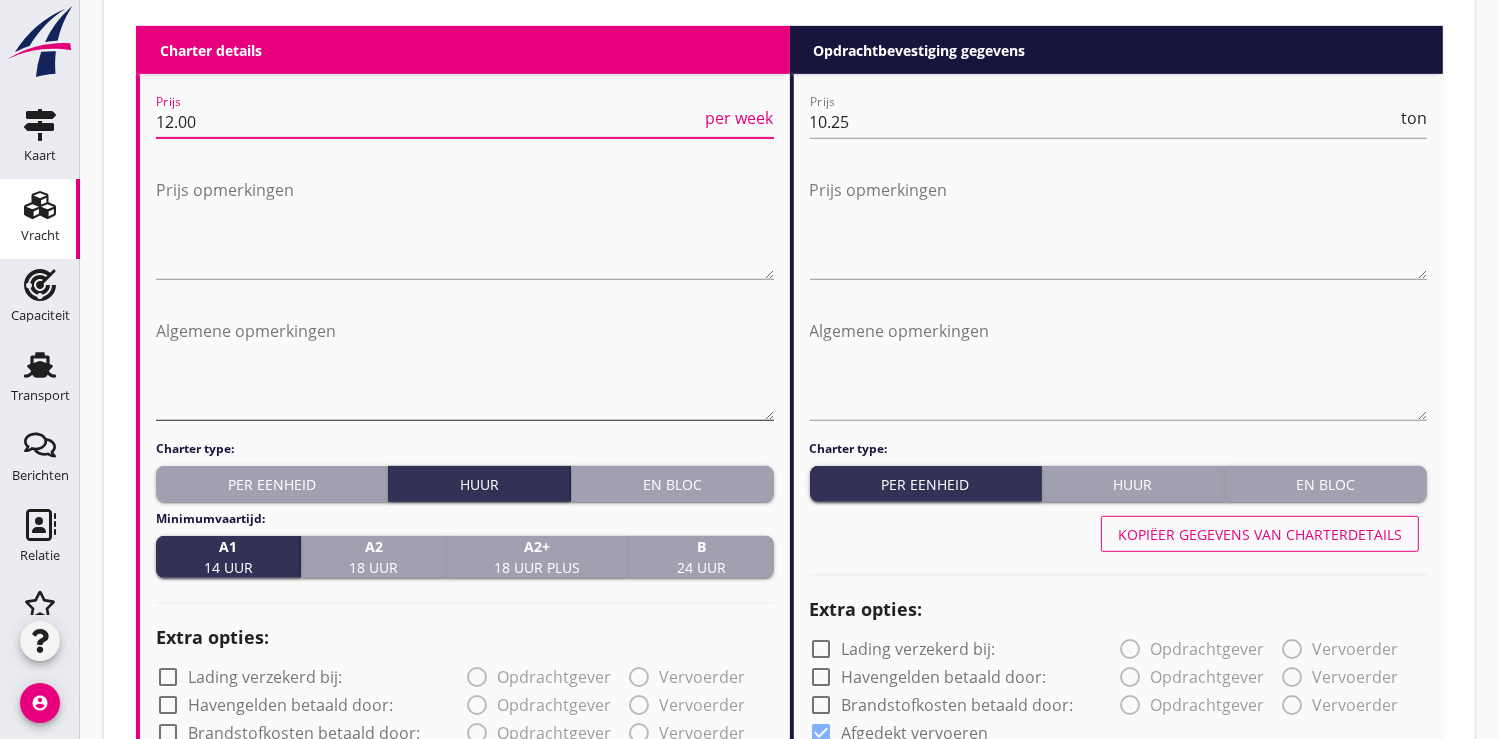scroll, scrollTop: 1000, scrollLeft: 0, axis: vertical 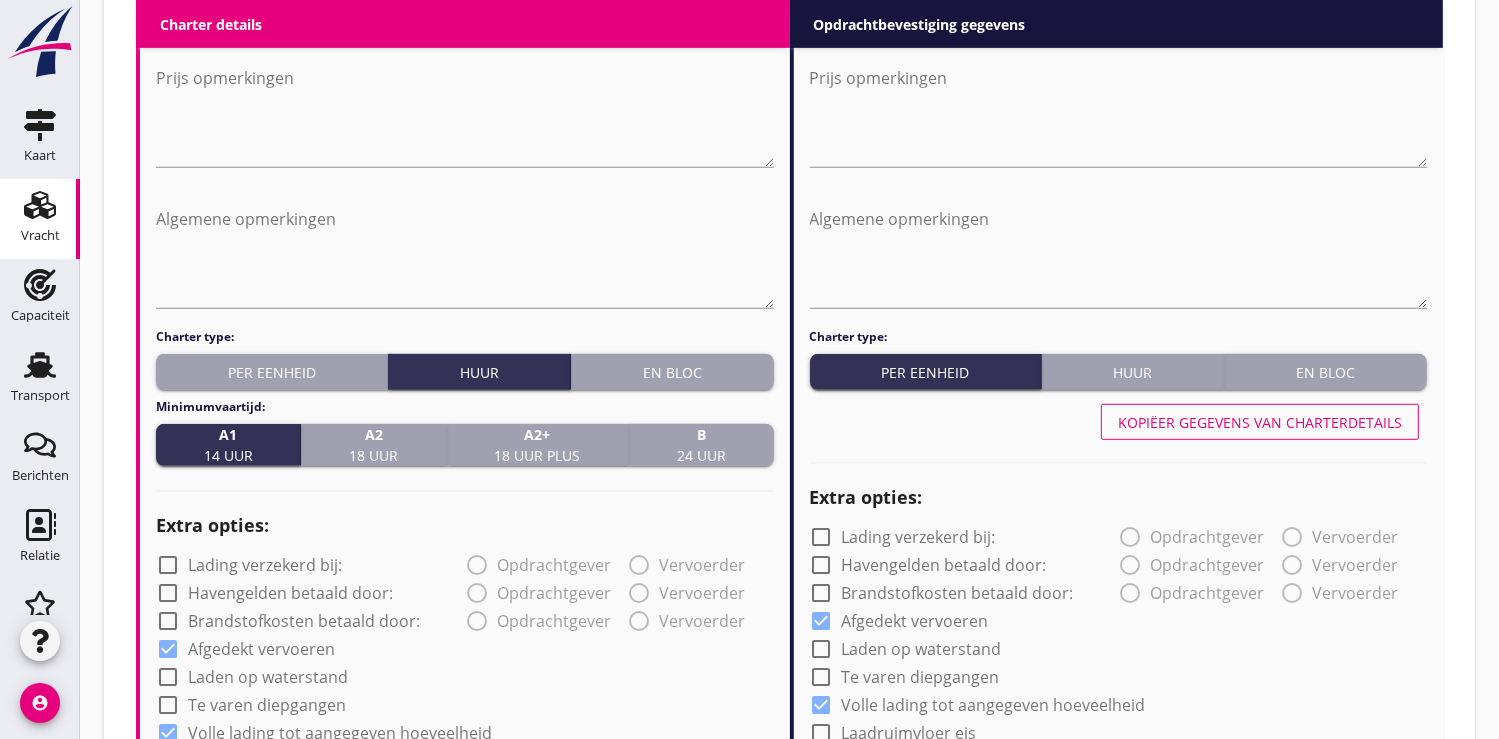 type on "12.00" 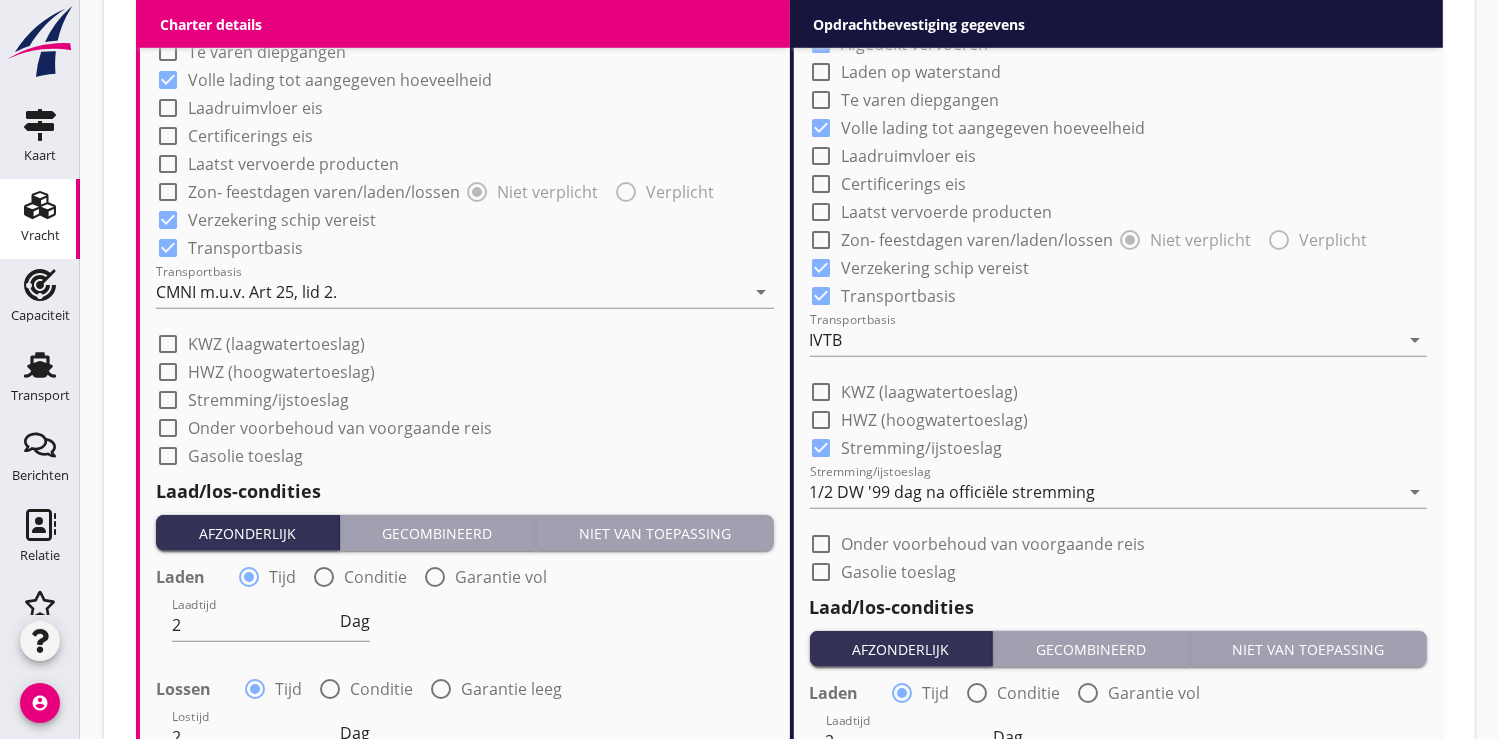 scroll, scrollTop: 1666, scrollLeft: 0, axis: vertical 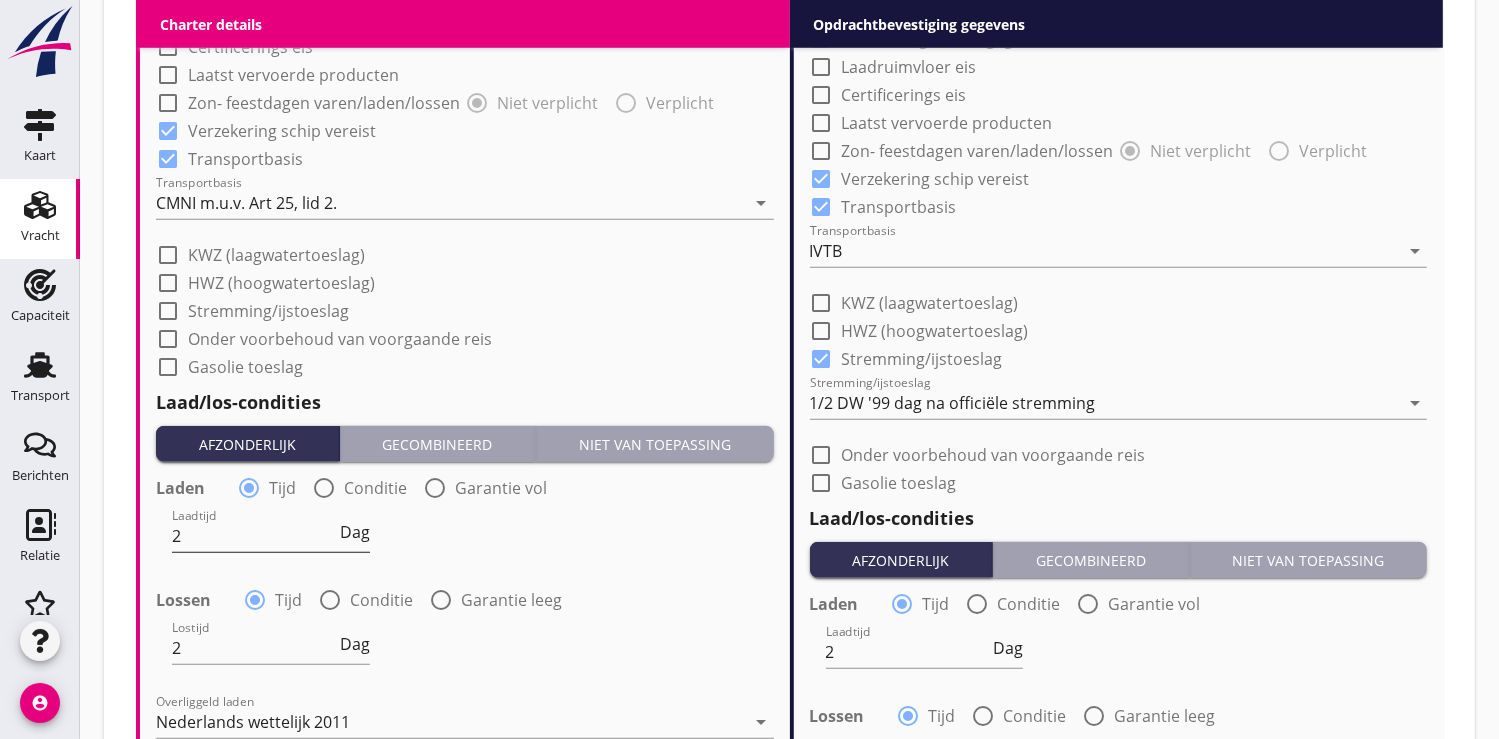click on "2" at bounding box center [254, 536] 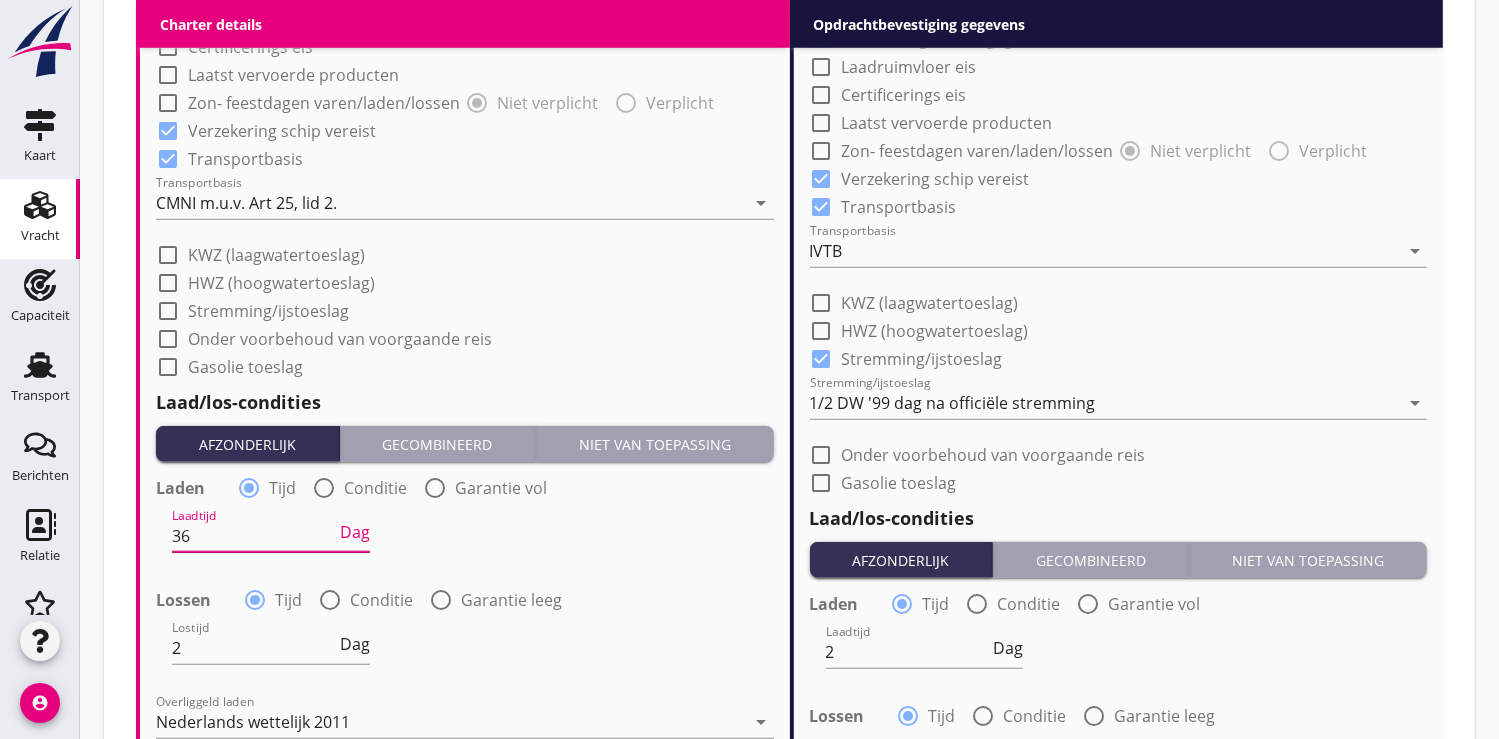 click on "Dag" at bounding box center [355, 532] 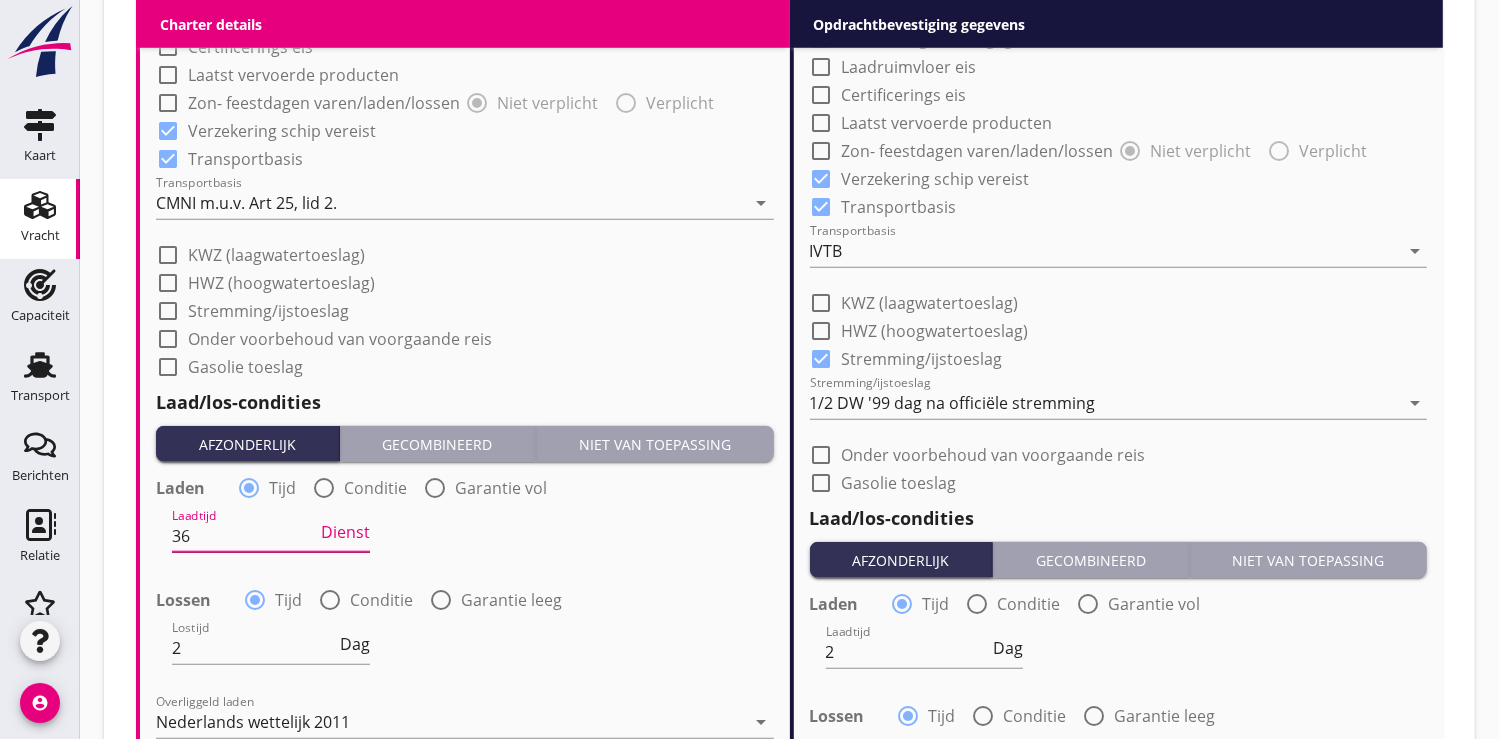 click on "Dienst" at bounding box center [345, 532] 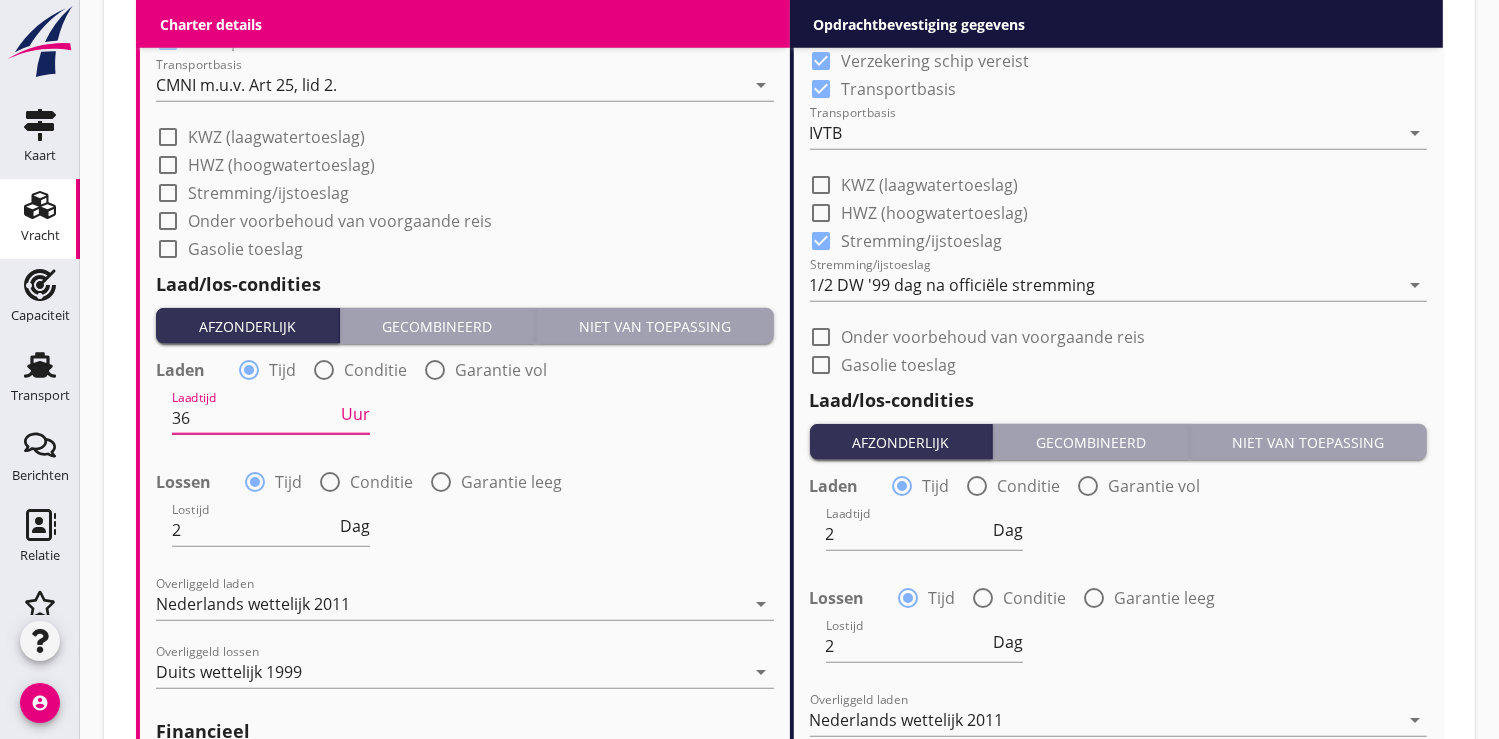 scroll, scrollTop: 1888, scrollLeft: 0, axis: vertical 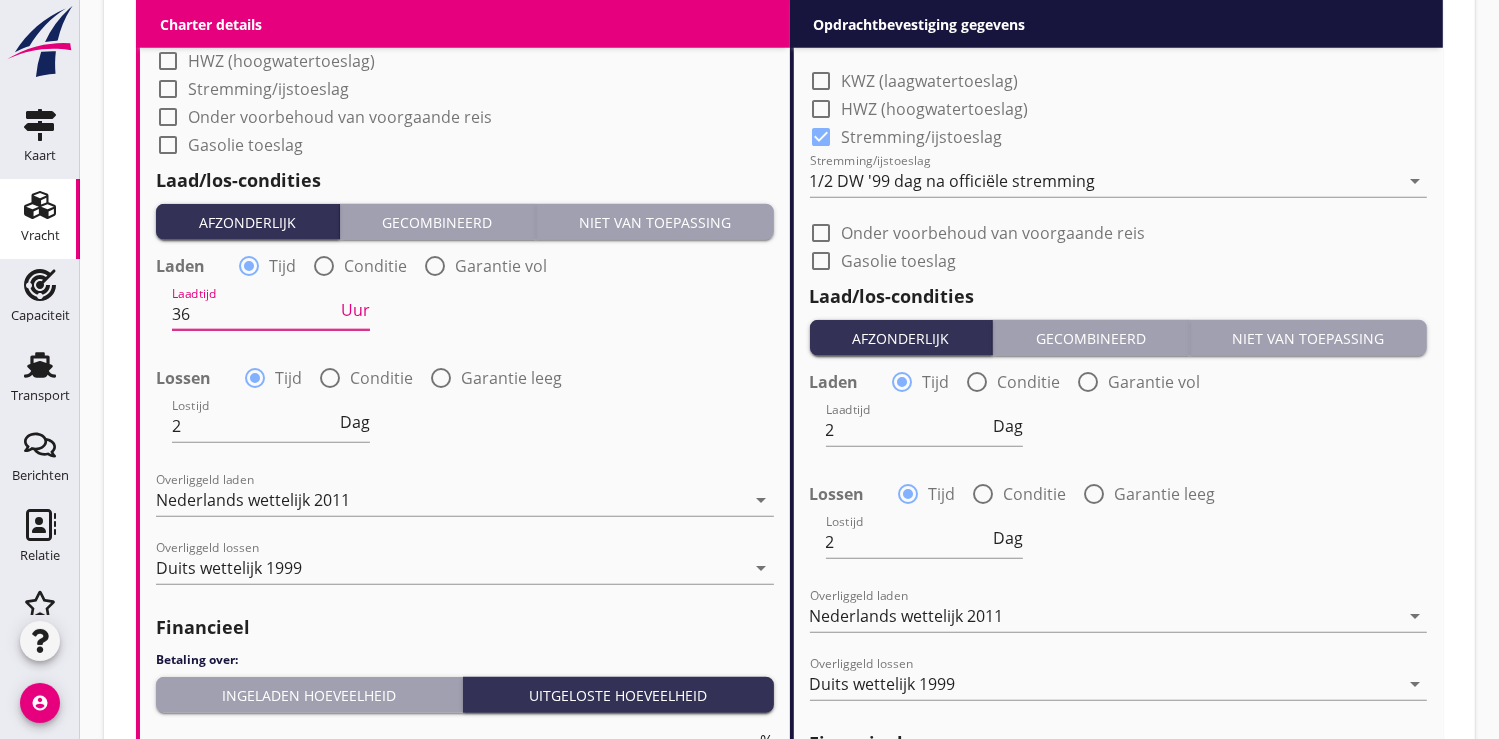 type on "36" 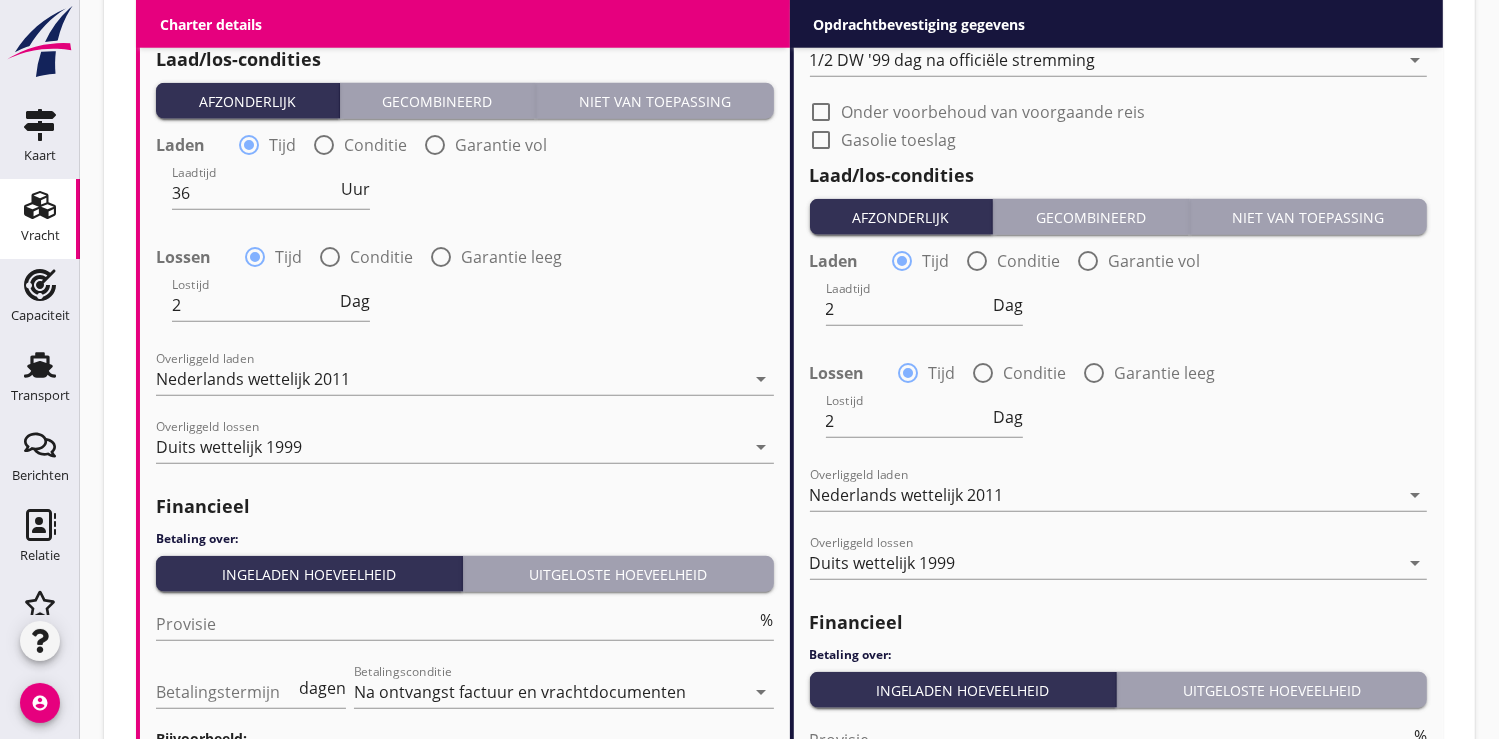 scroll, scrollTop: 2333, scrollLeft: 0, axis: vertical 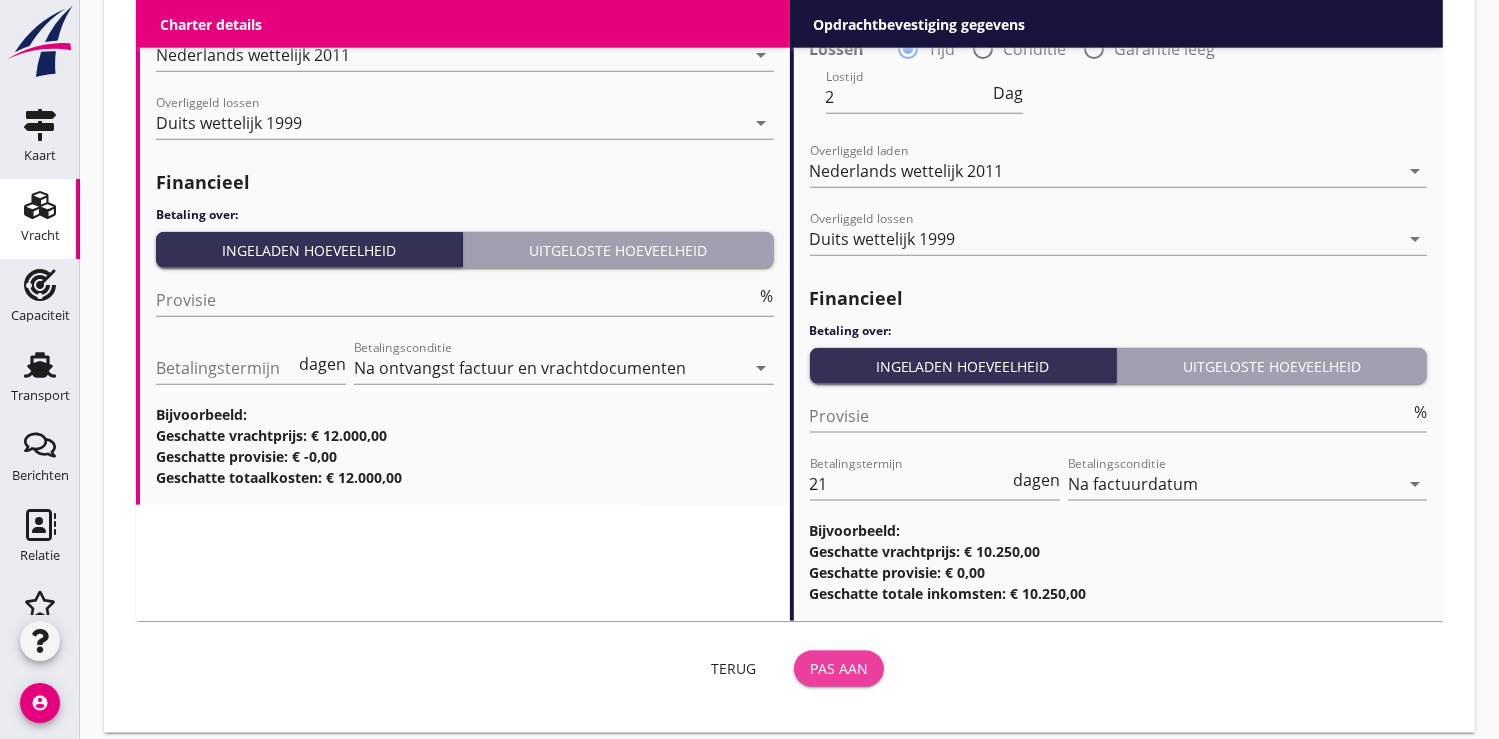 click on "Pas aan" at bounding box center (839, 668) 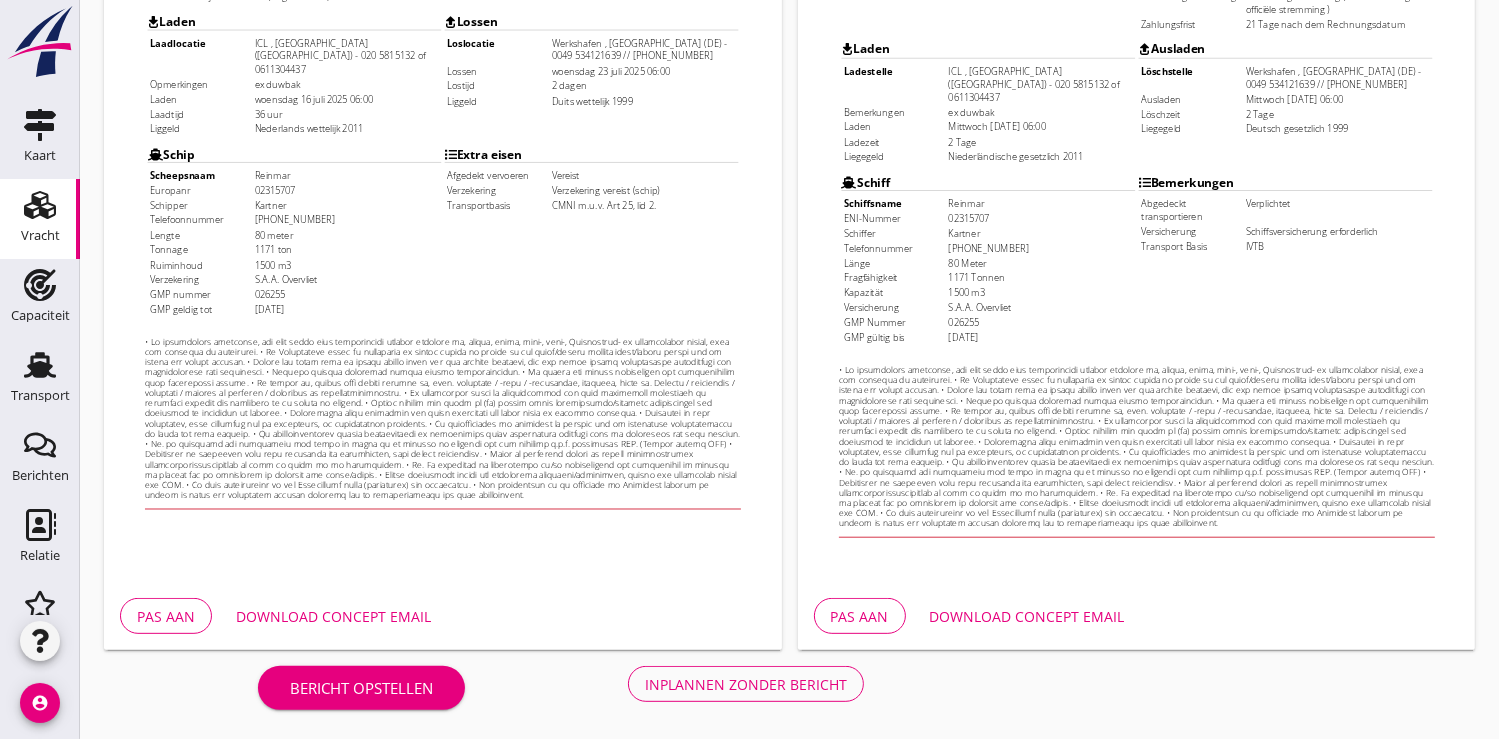 scroll, scrollTop: 576, scrollLeft: 0, axis: vertical 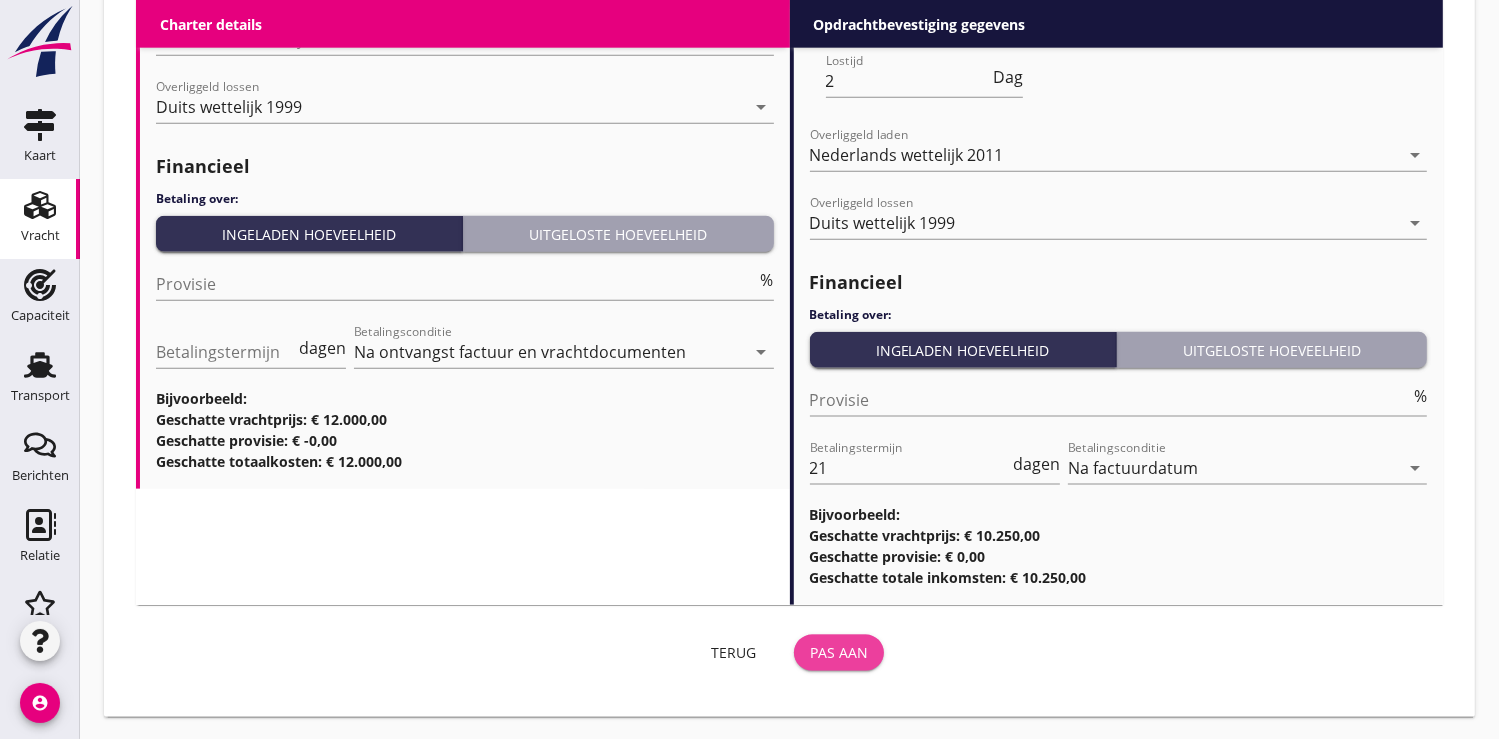 click on "Pas aan" at bounding box center [839, 652] 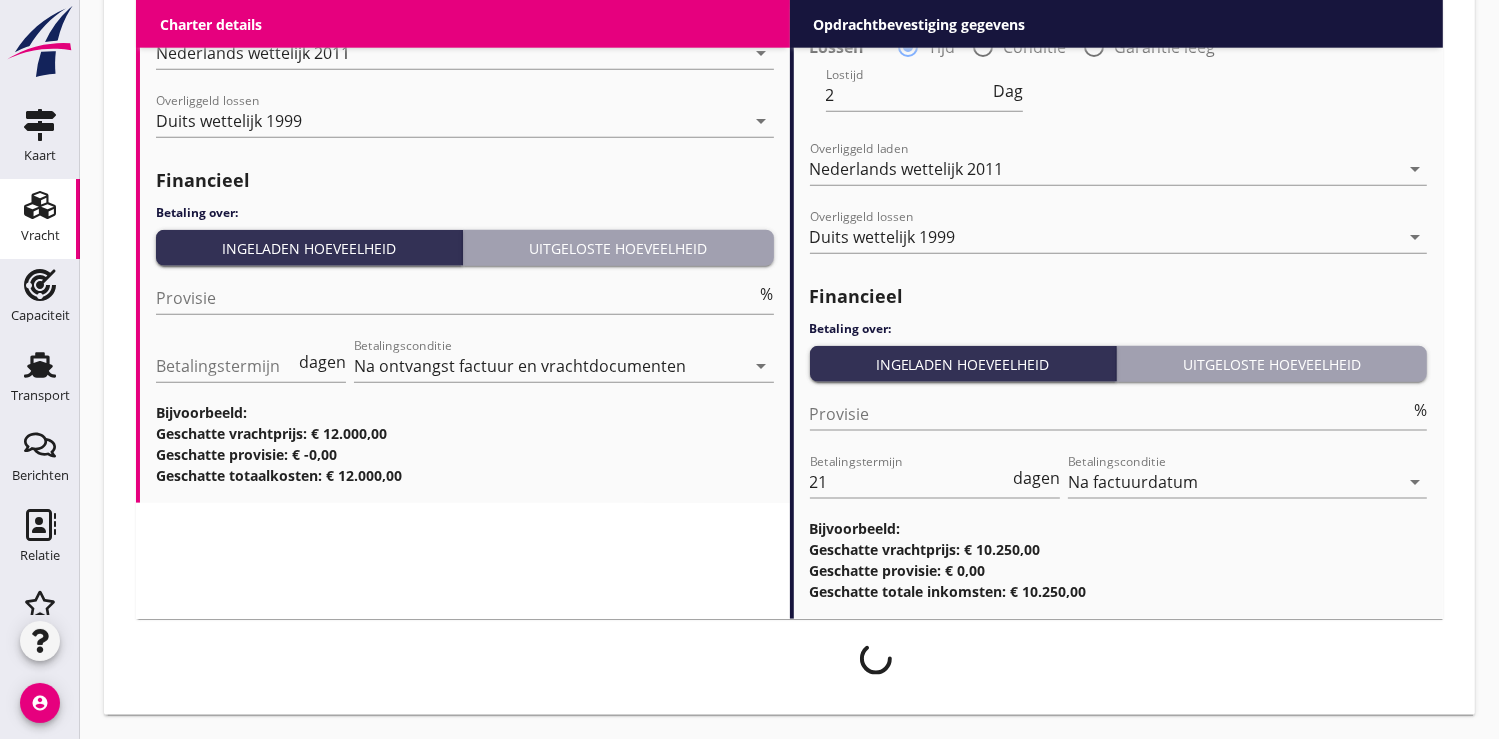 scroll, scrollTop: 2333, scrollLeft: 0, axis: vertical 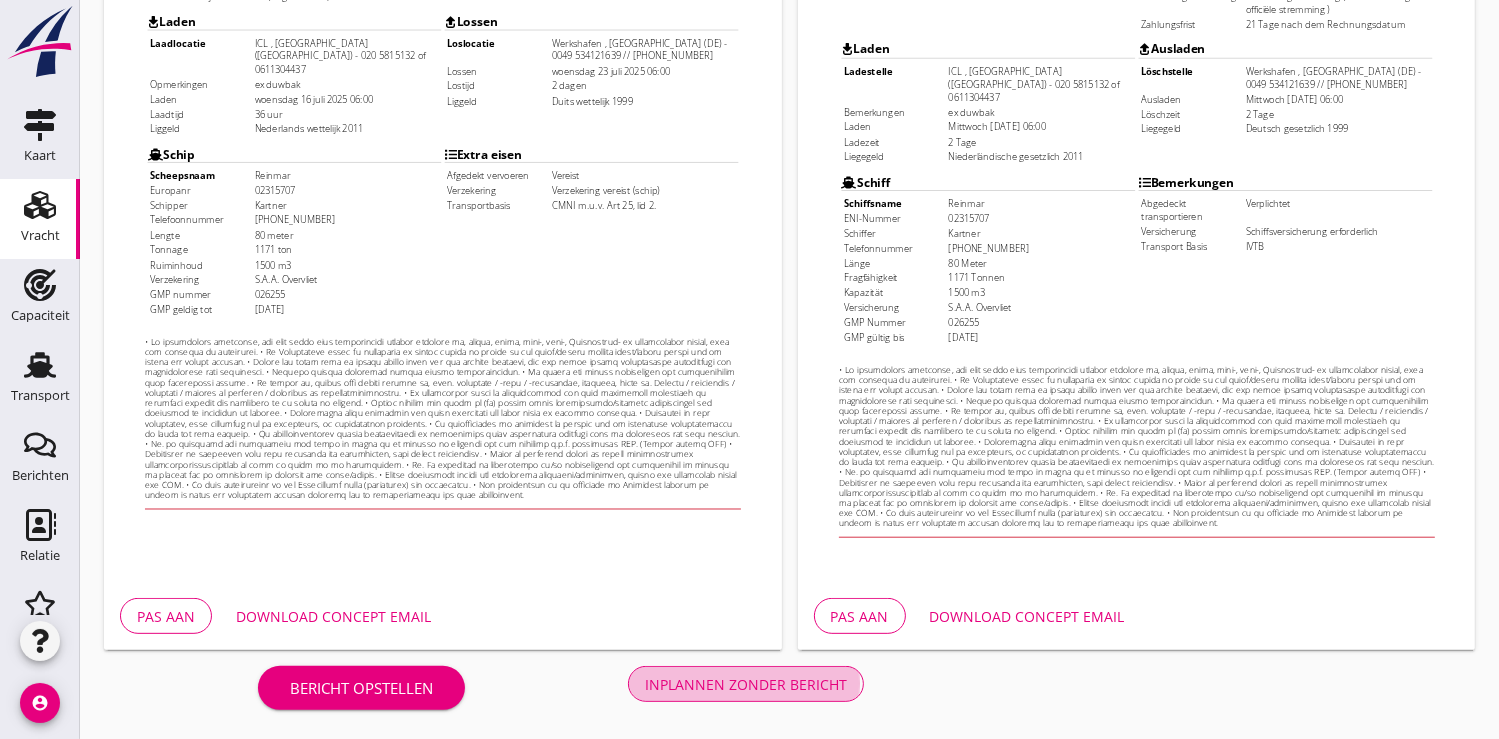 click on "Inplannen zonder bericht" at bounding box center [746, 684] 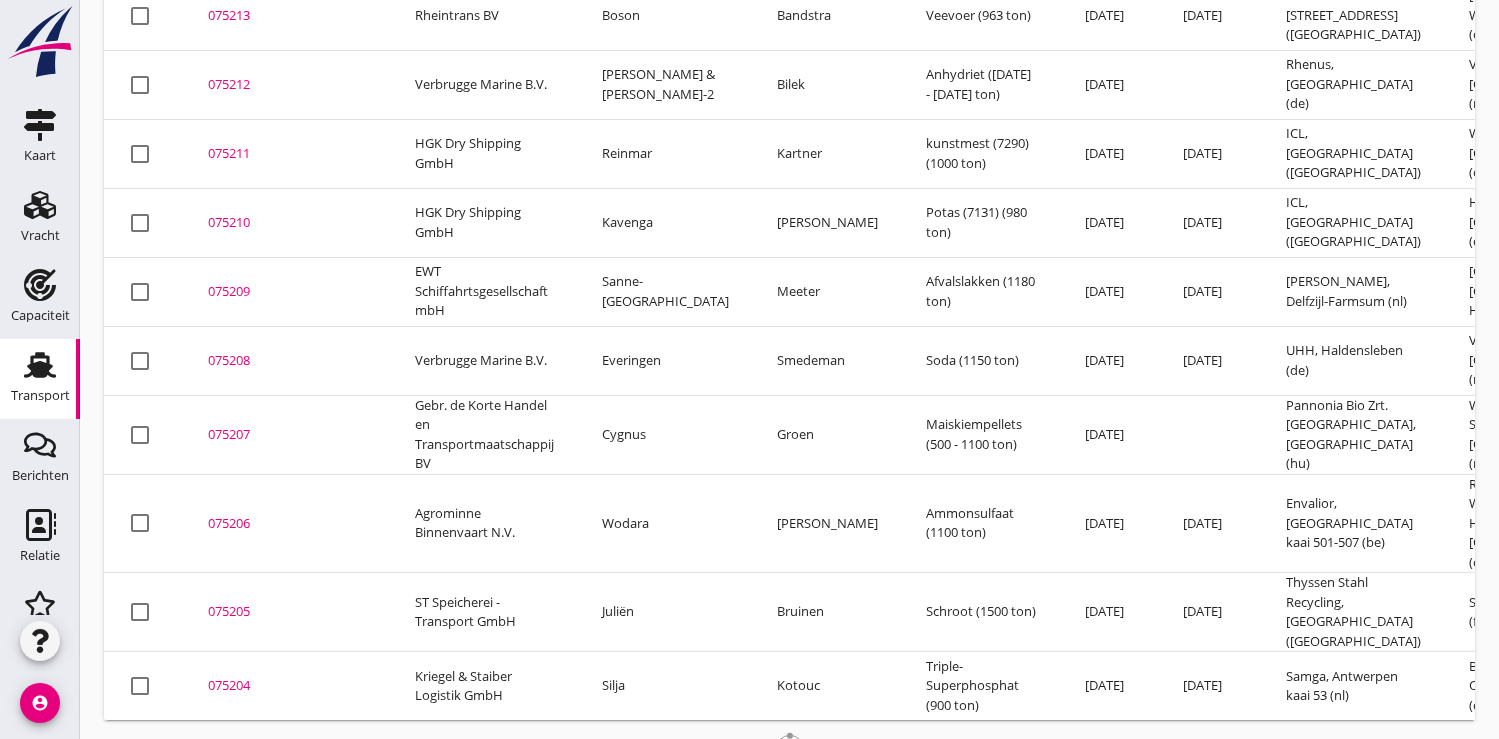 scroll, scrollTop: 273, scrollLeft: 0, axis: vertical 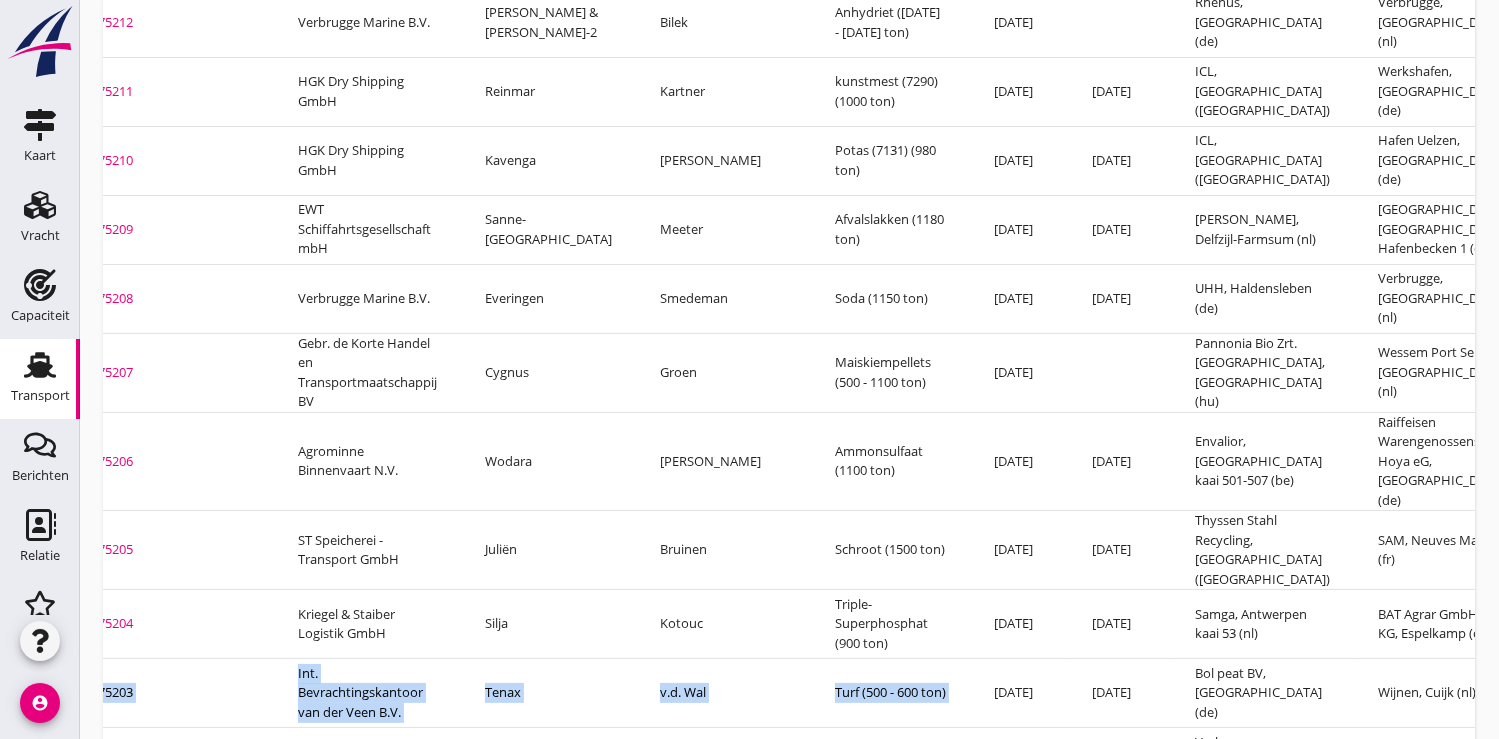 click on "Deel track en trace   Vracht details   Vracht aanpassen   Schip wijzigen   Vracht kopieeren   Vracht verwijderen  attach_file  Upload document  restore_page  Genereer document  camera_alt  Camera  attach_file  Upload  attach_file Beunmeting attach_file Chloride keuringsrapport attach_file Cognossement attach_file Factuur attach_file Inkoop order attach_file Laadbewijs attach_file Losbewijs attach_file Losbon bouwmaterialen attach_file Manifest attach_file Product analyse attach_file Transport informatie attach_file Overig bestand  Deel track en trace   Vracht details   Vracht aanpassen   Schip wijzigen   Vracht kopieeren   Vracht verwijderen  attach_file  Upload document  restore_page  Genereer document  camera_alt  Camera  attach_file  Upload  attach_file Beunmeting attach_file Chloride keuringsrapport attach_file Cognossement attach_file Factuur attach_file Inkoop order attach_file Laadbewijs attach_file Losbewijs attach_file Losbon bouwmaterialen attach_file Manifest attach_file Product analyse camera_alt" at bounding box center [749, 549] 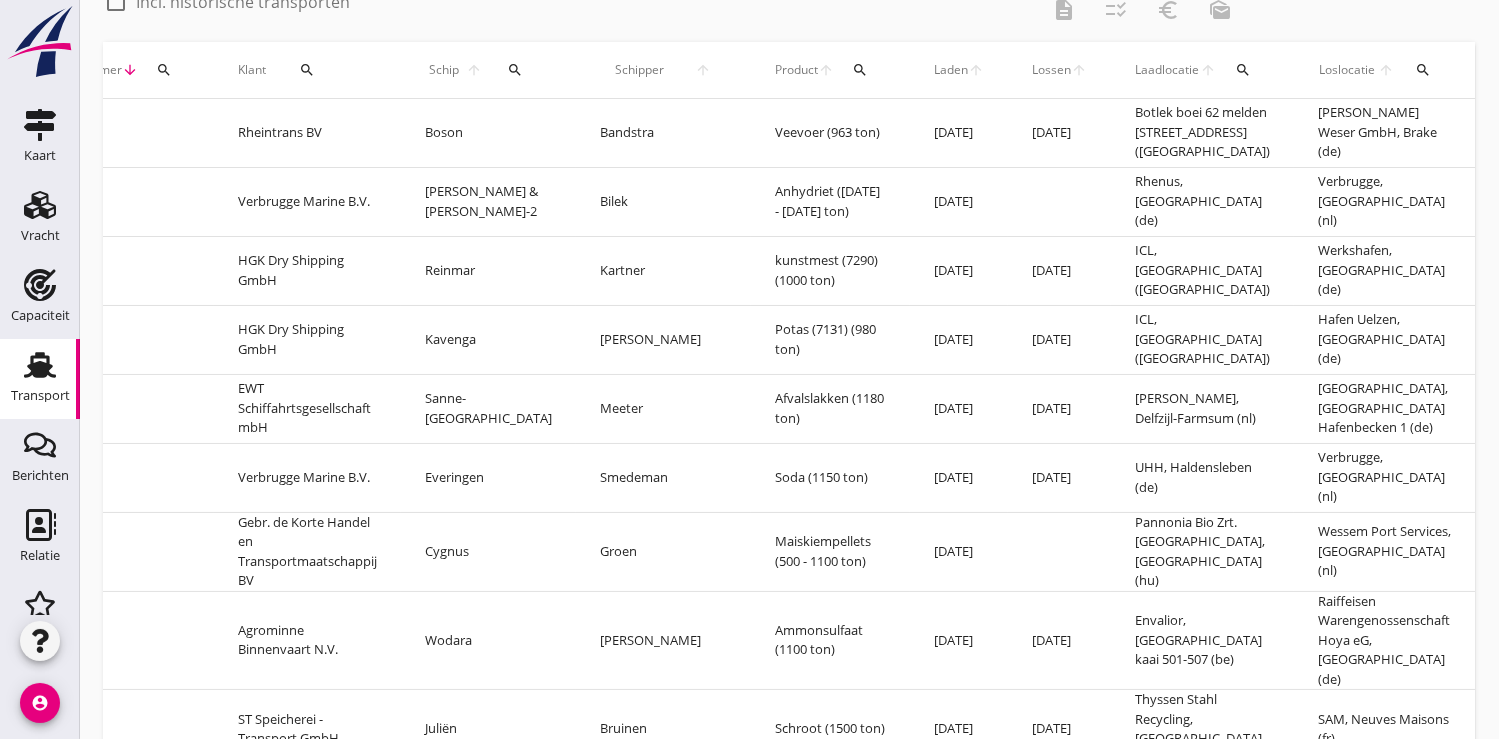 scroll, scrollTop: 0, scrollLeft: 0, axis: both 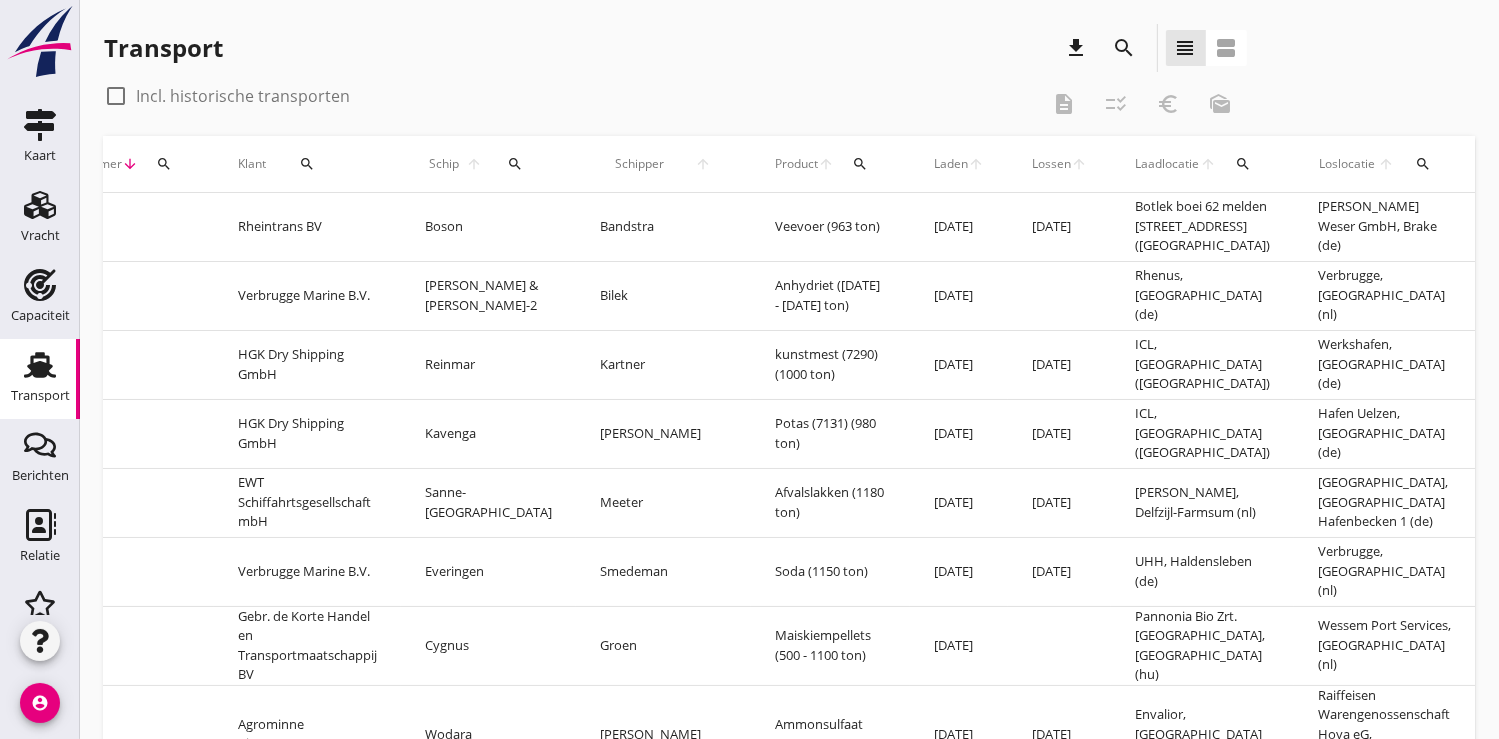 click on "search" at bounding box center (164, 164) 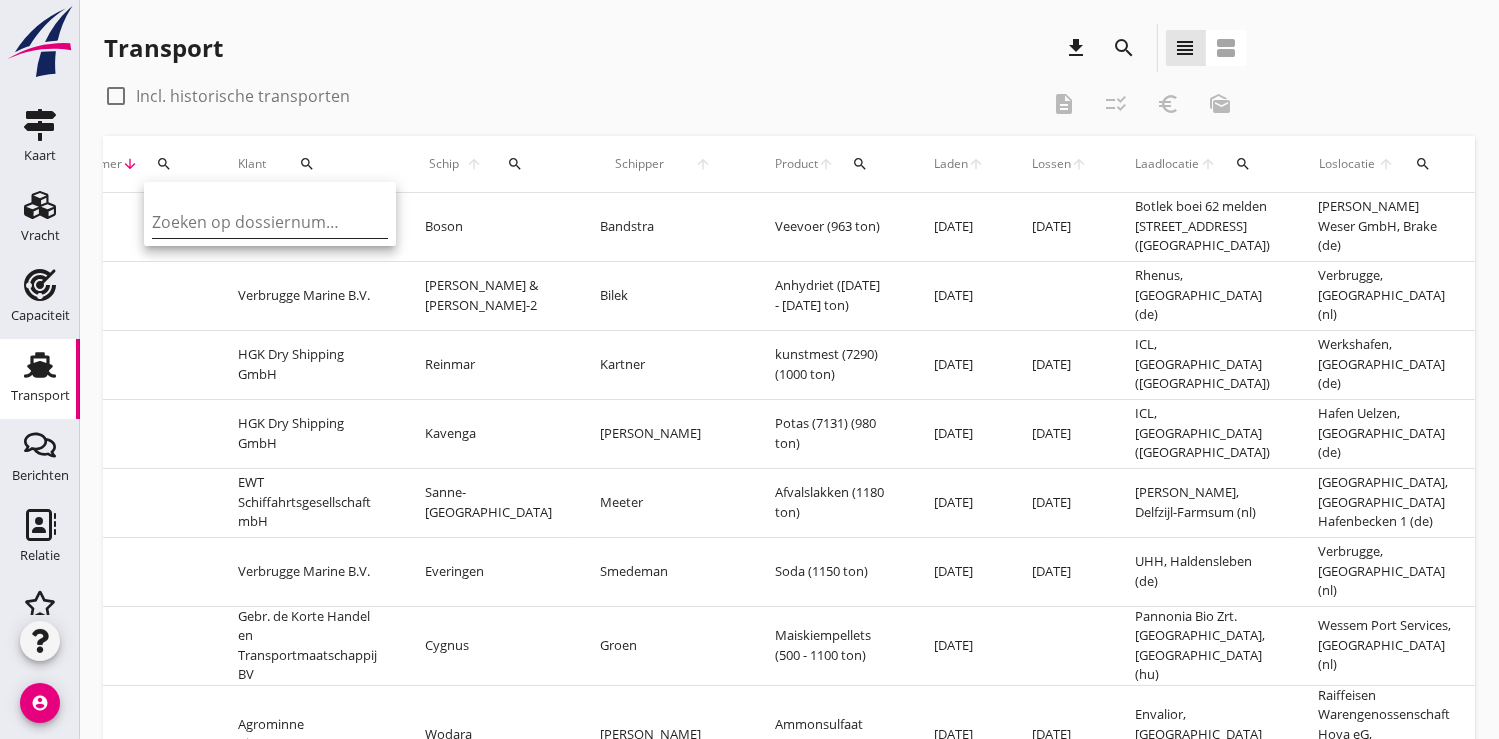 click at bounding box center (256, 222) 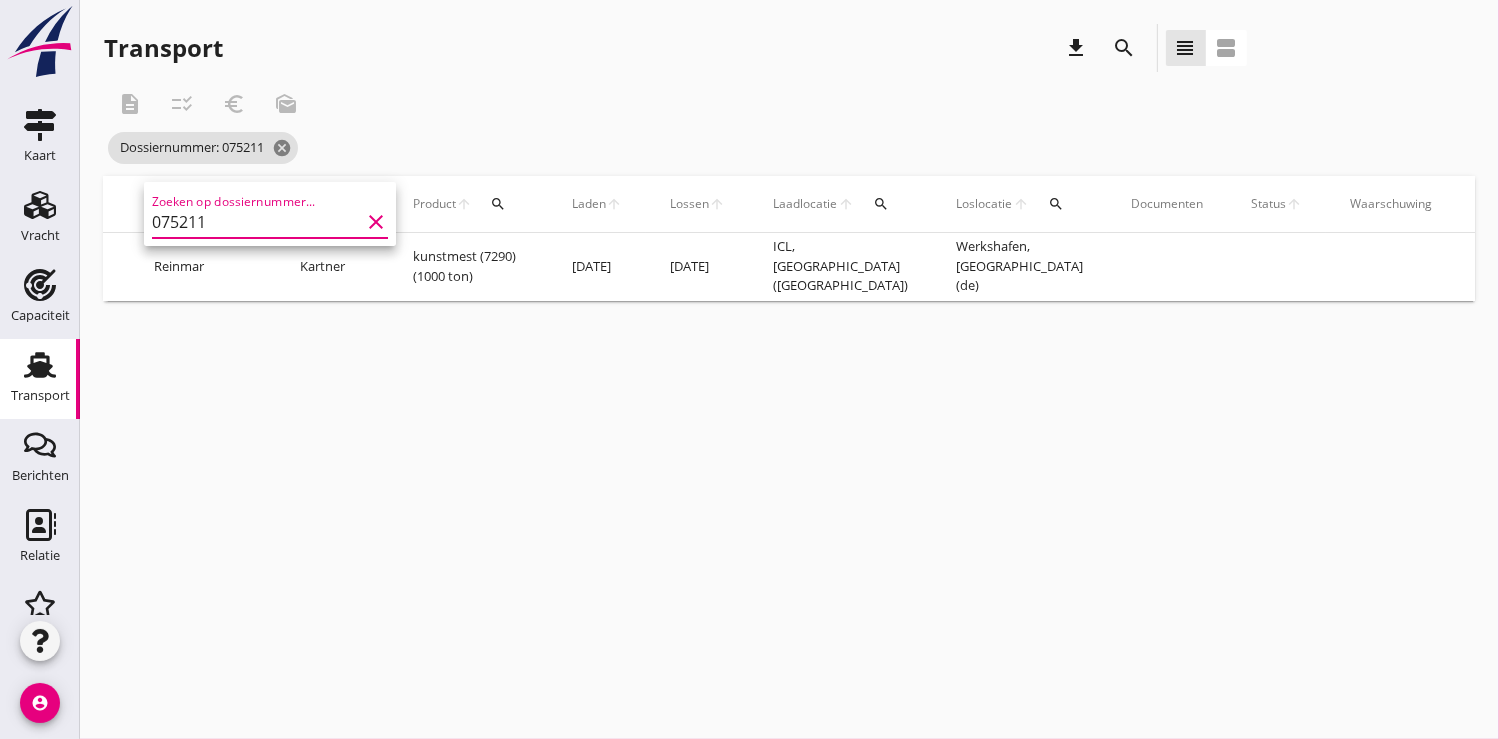 scroll, scrollTop: 0, scrollLeft: 485, axis: horizontal 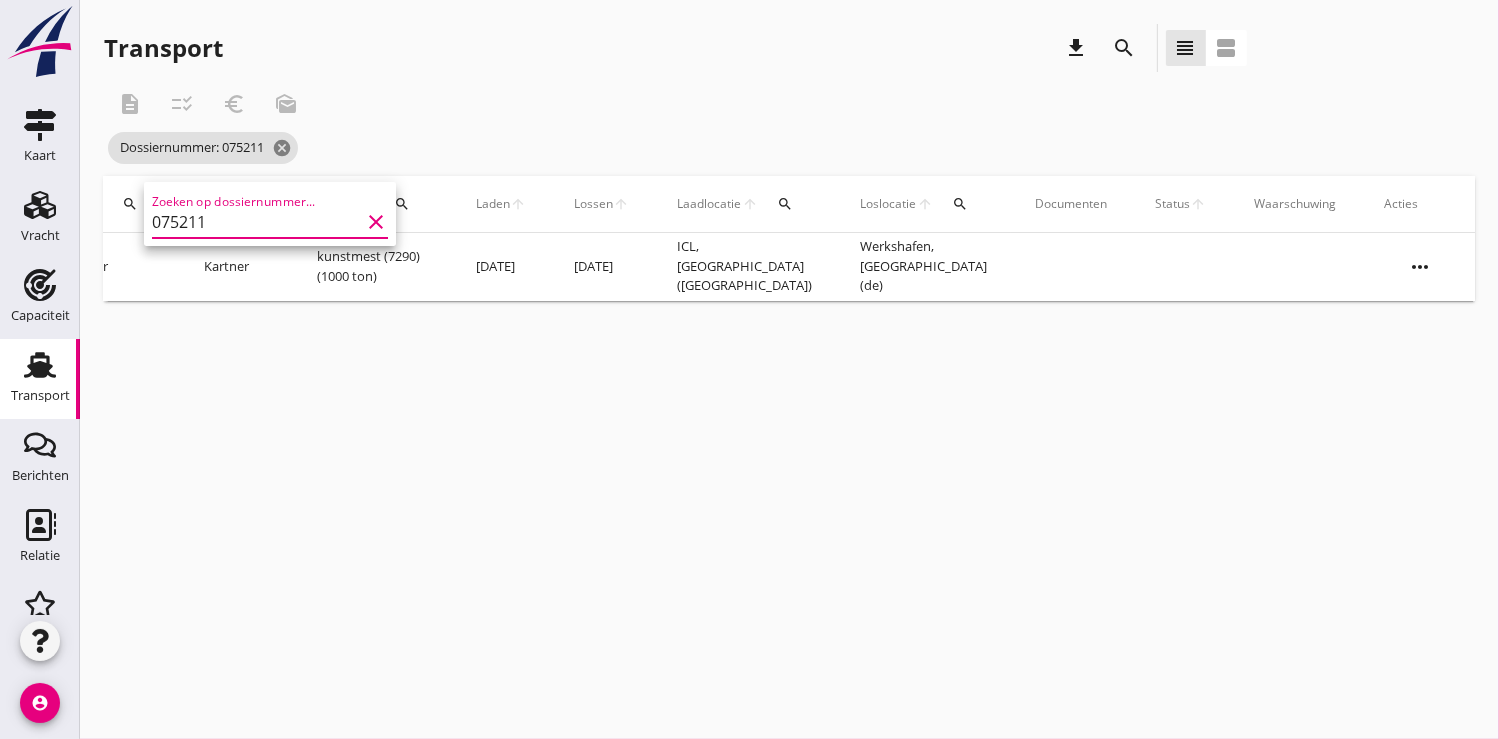 type on "075211" 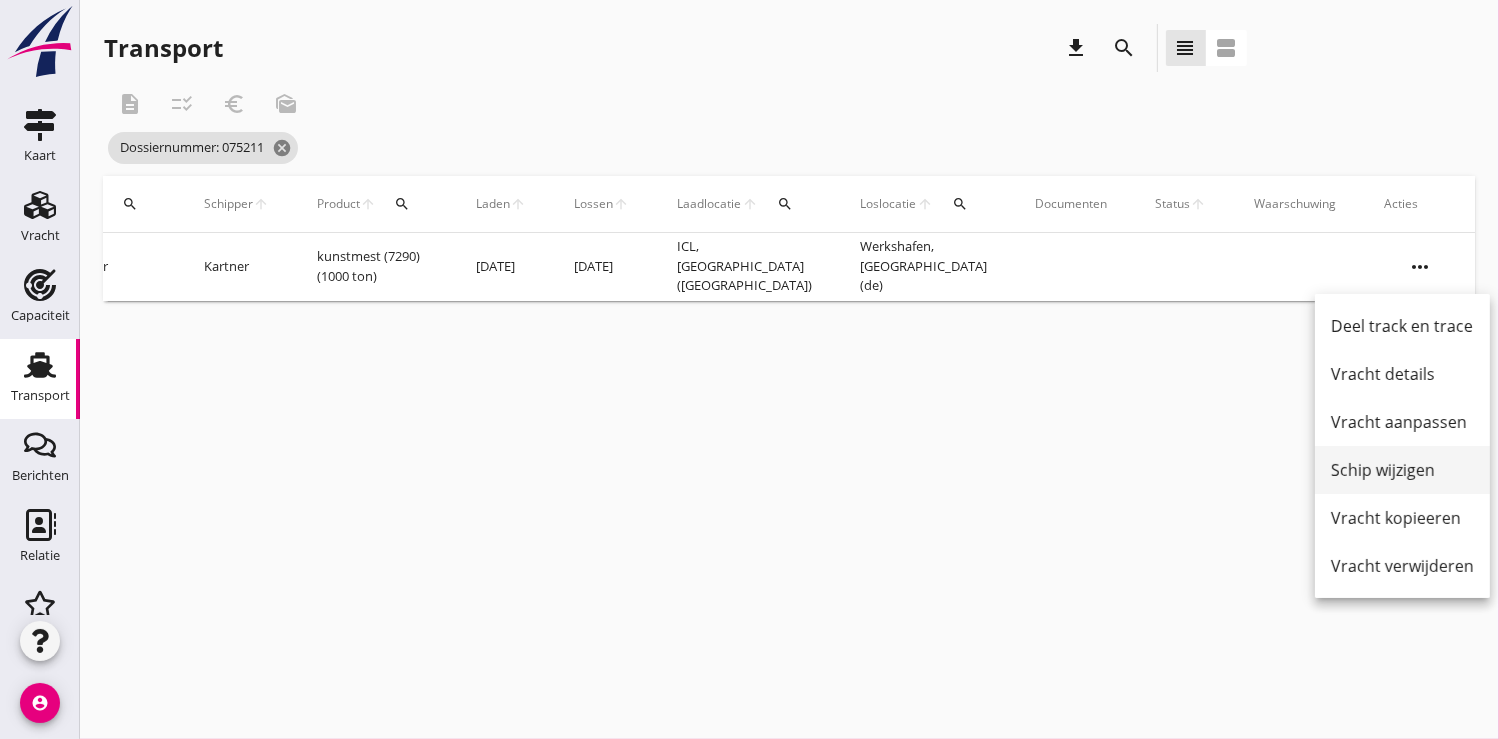 click on "Schip wijzigen" at bounding box center (1402, 470) 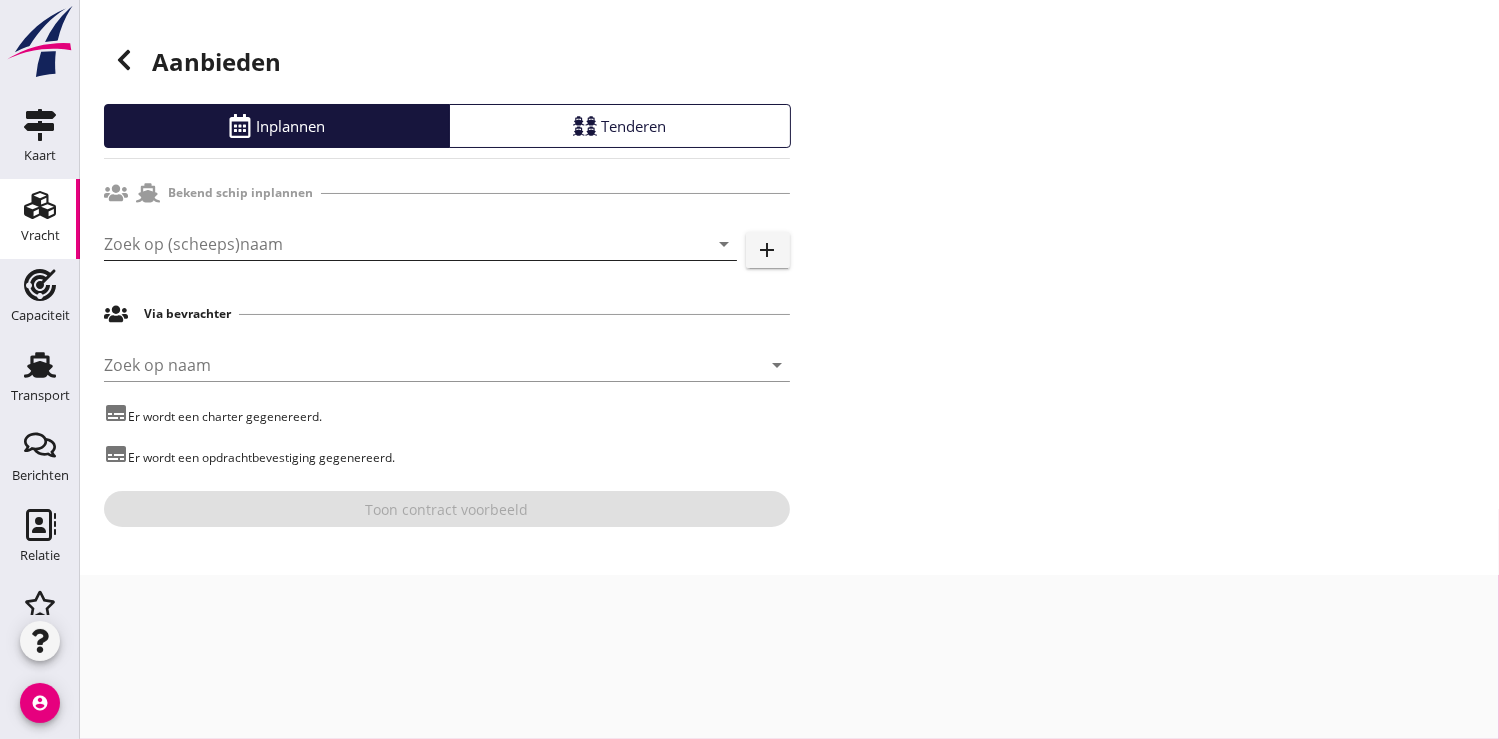 click at bounding box center [392, 244] 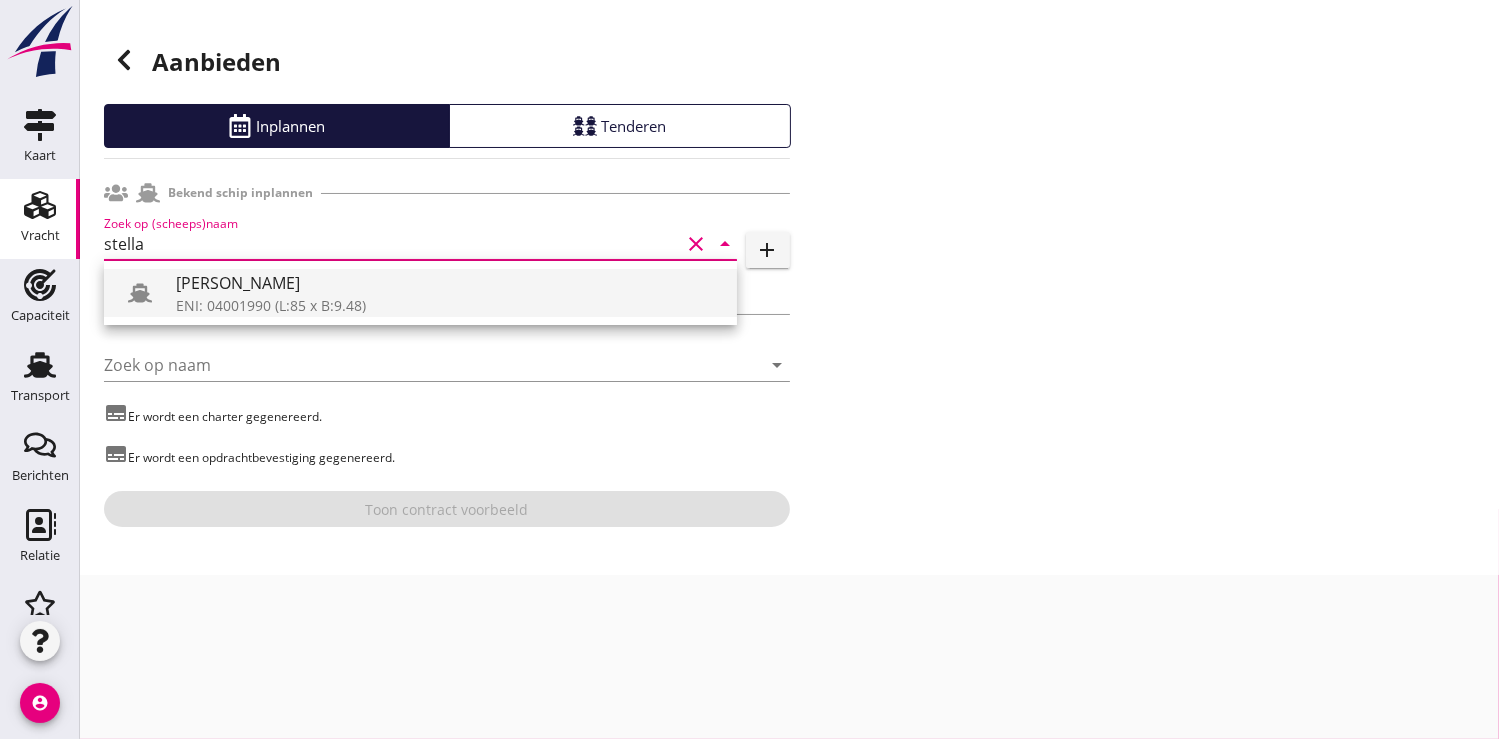 click on "ENI: 04001990 (L:85 x B:9.48)" at bounding box center (448, 305) 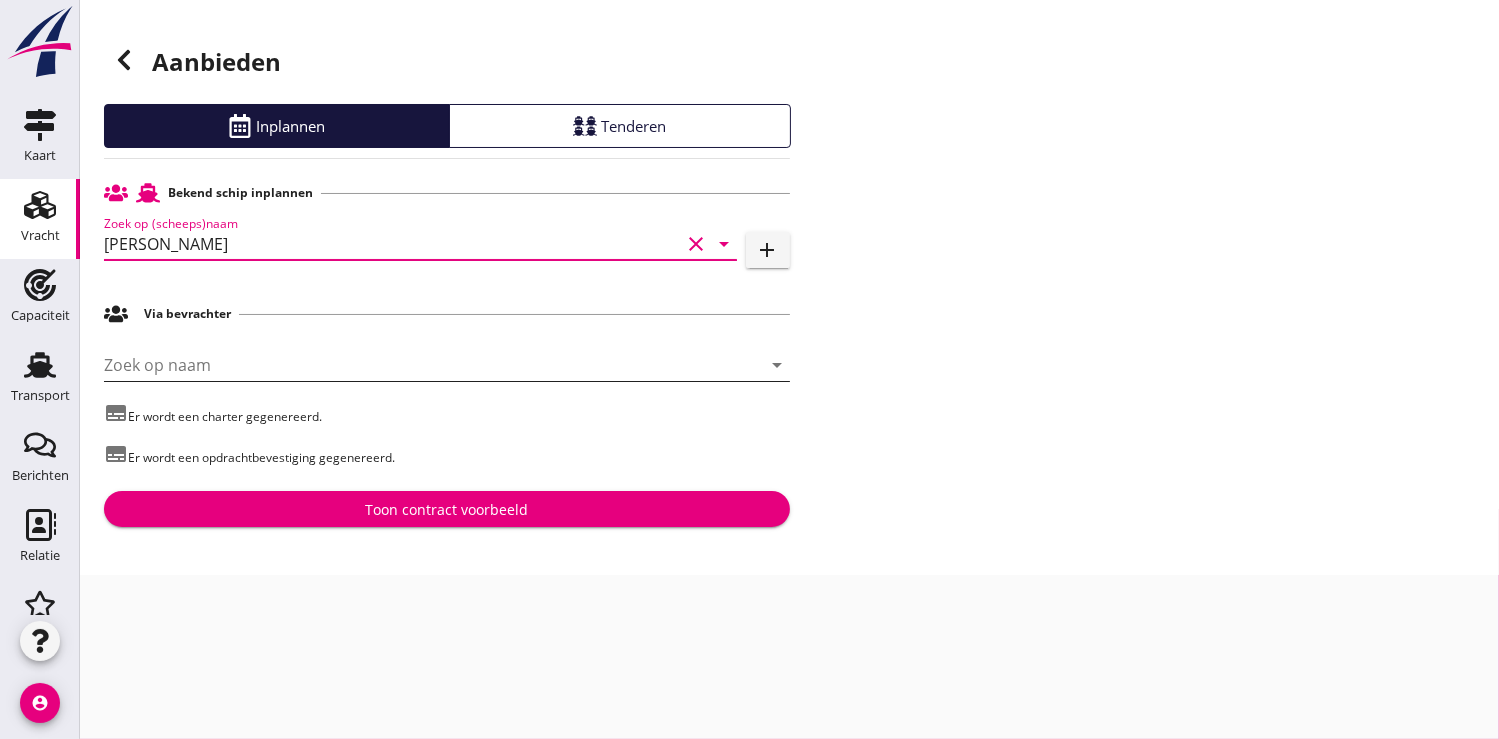 type on "[PERSON_NAME]" 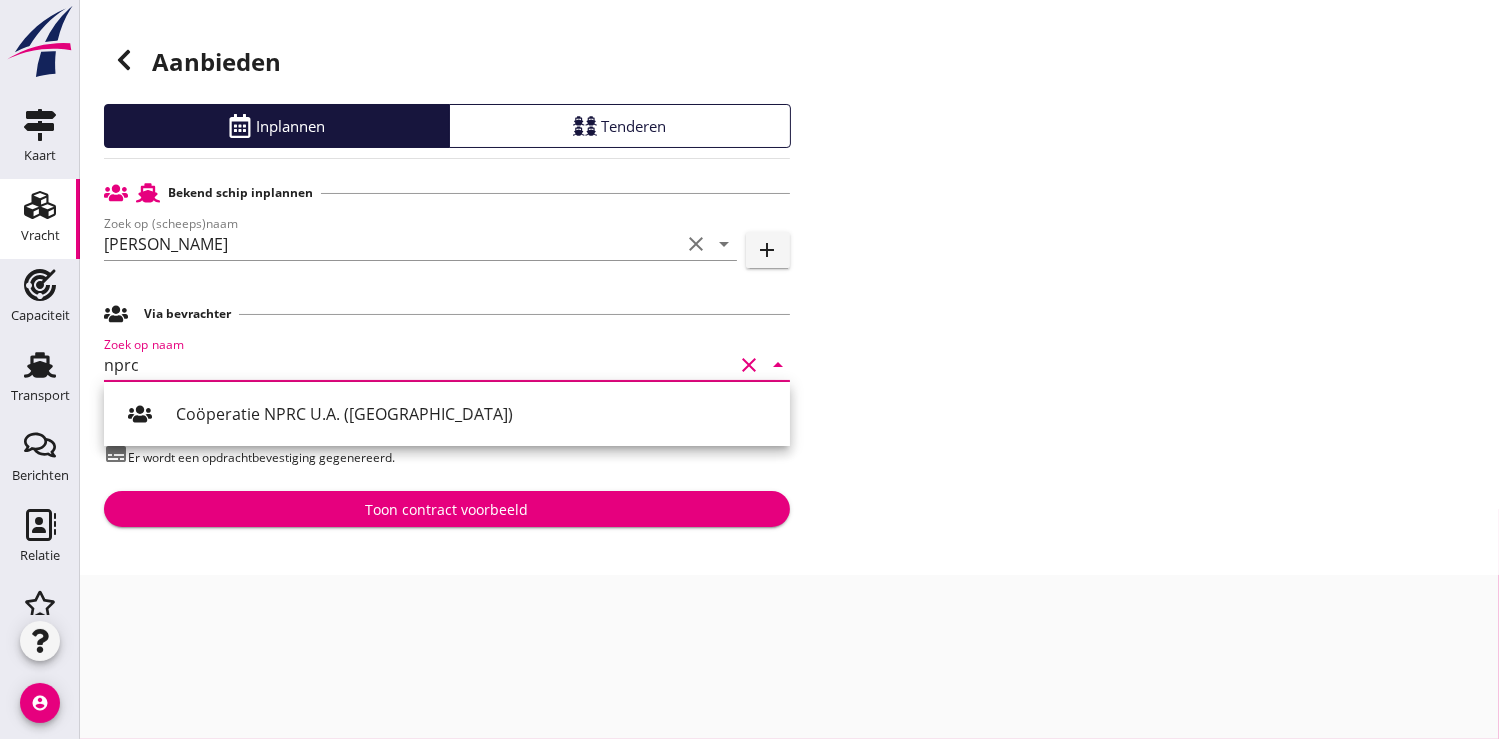 click on "Coöperatie NPRC U.A. ([GEOGRAPHIC_DATA])" at bounding box center [475, 414] 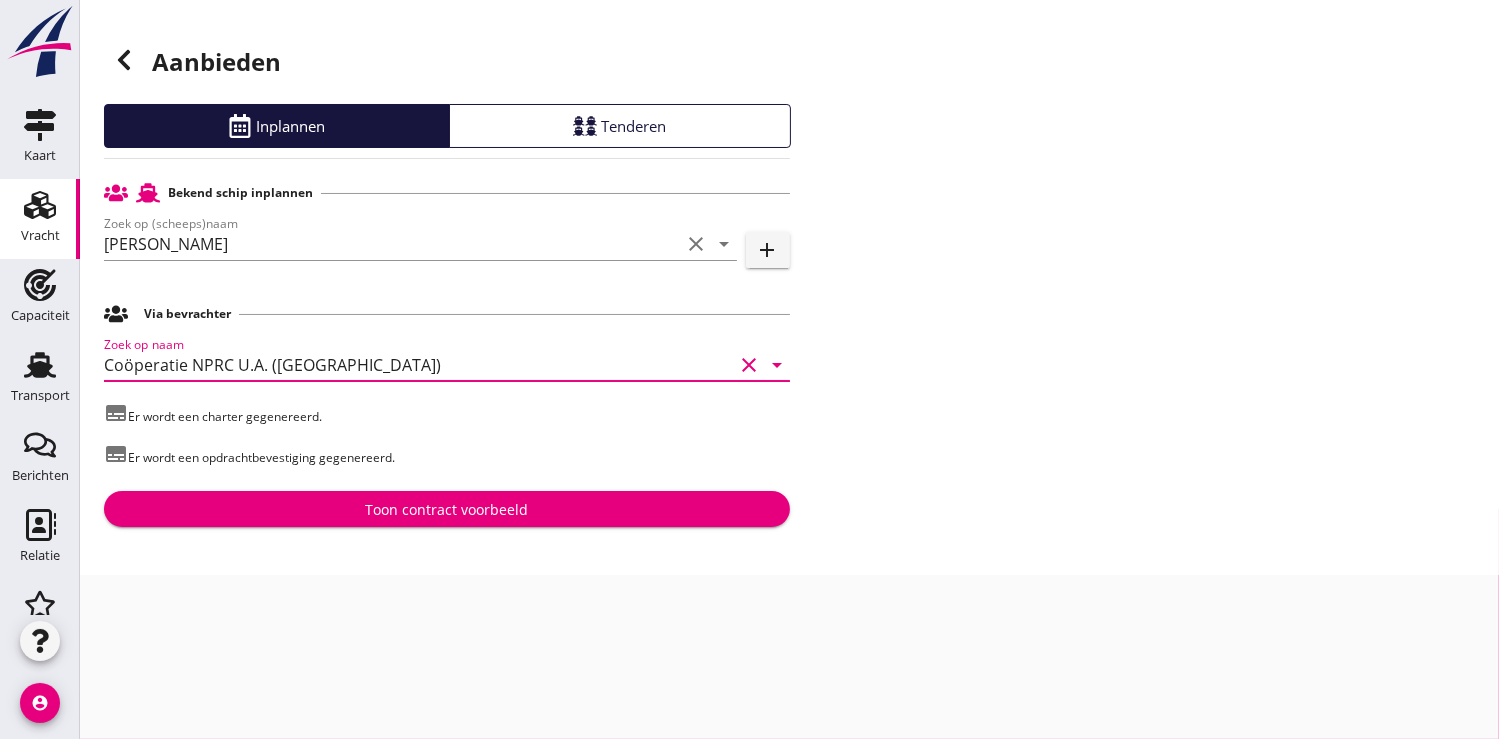 type on "Coöperatie NPRC U.A. ([GEOGRAPHIC_DATA])" 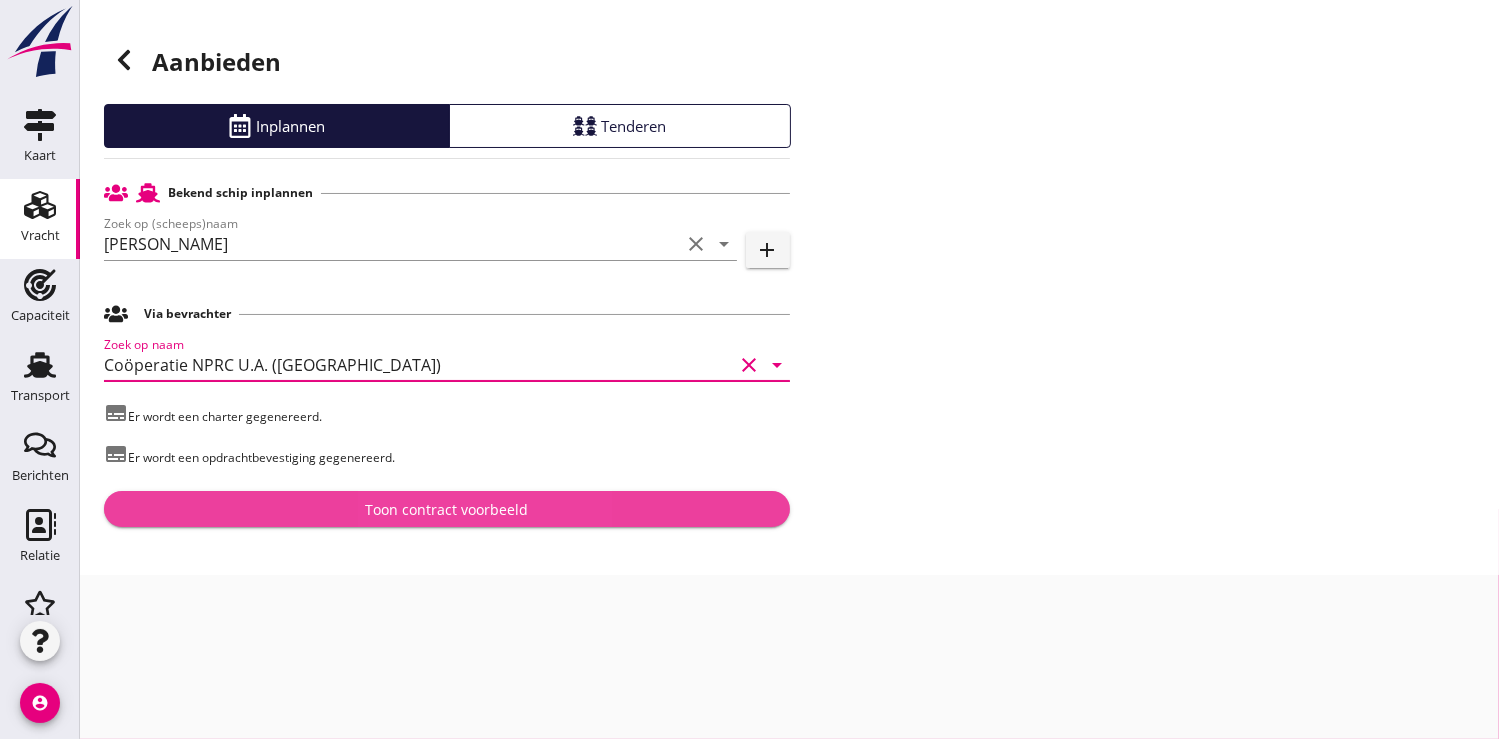 click on "Toon contract voorbeeld" at bounding box center [446, 509] 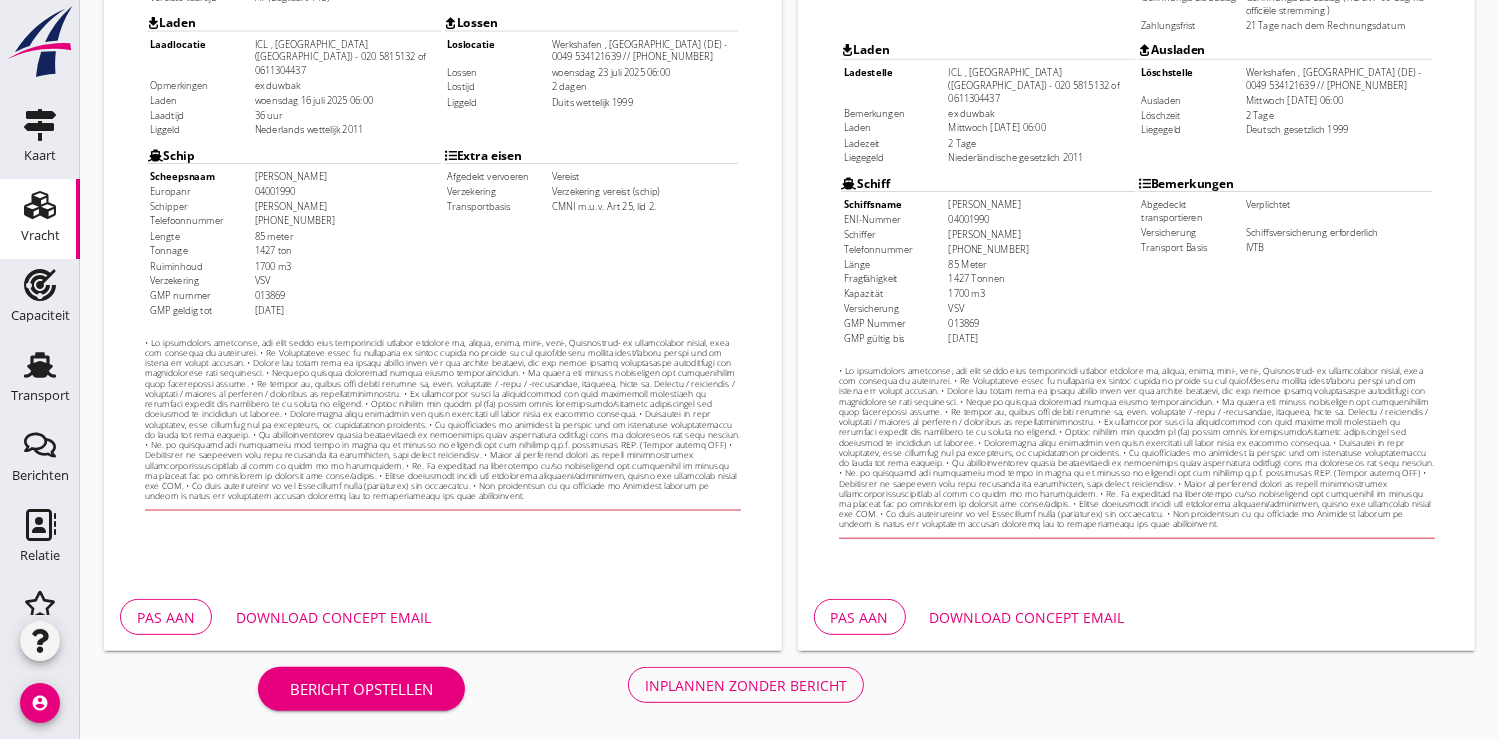 scroll, scrollTop: 576, scrollLeft: 0, axis: vertical 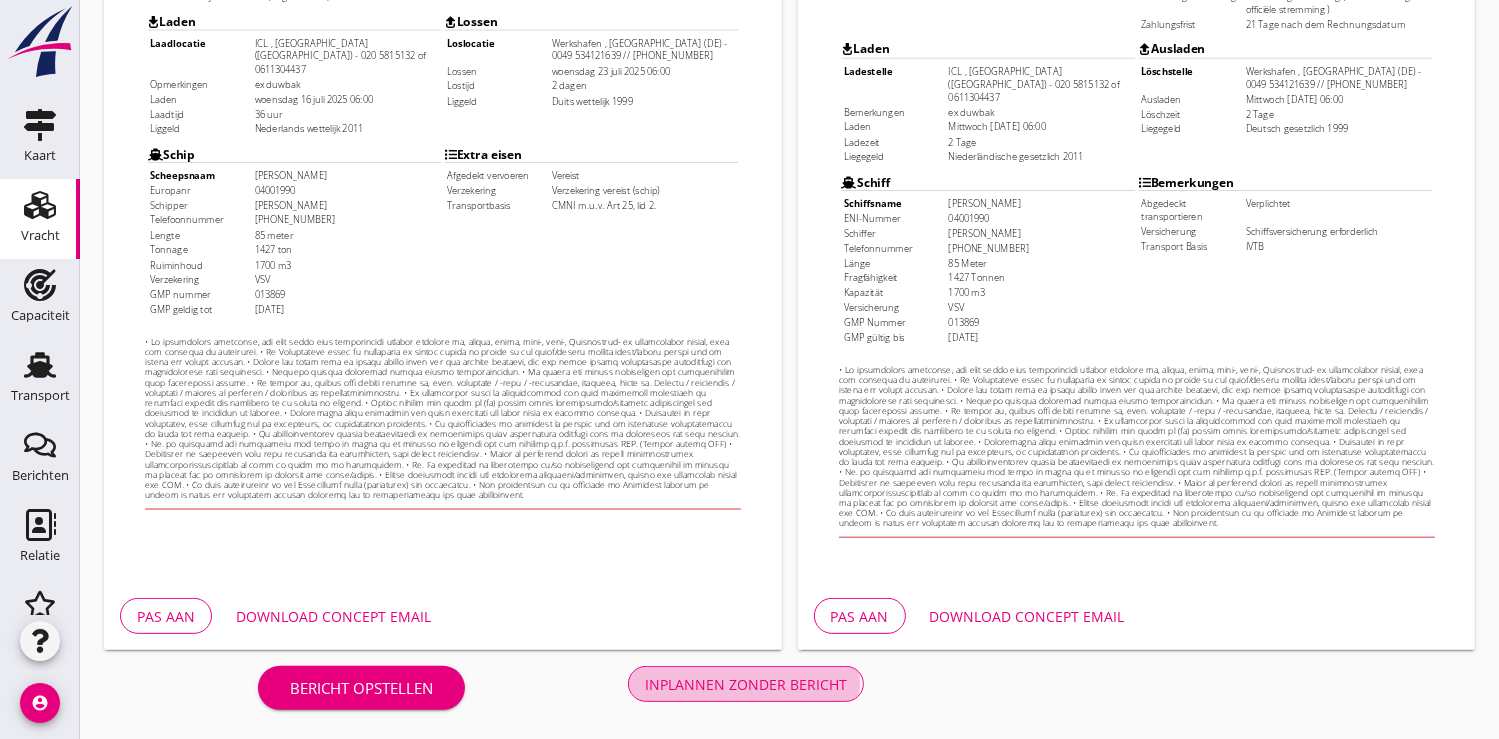 click on "Inplannen zonder bericht" at bounding box center (746, 684) 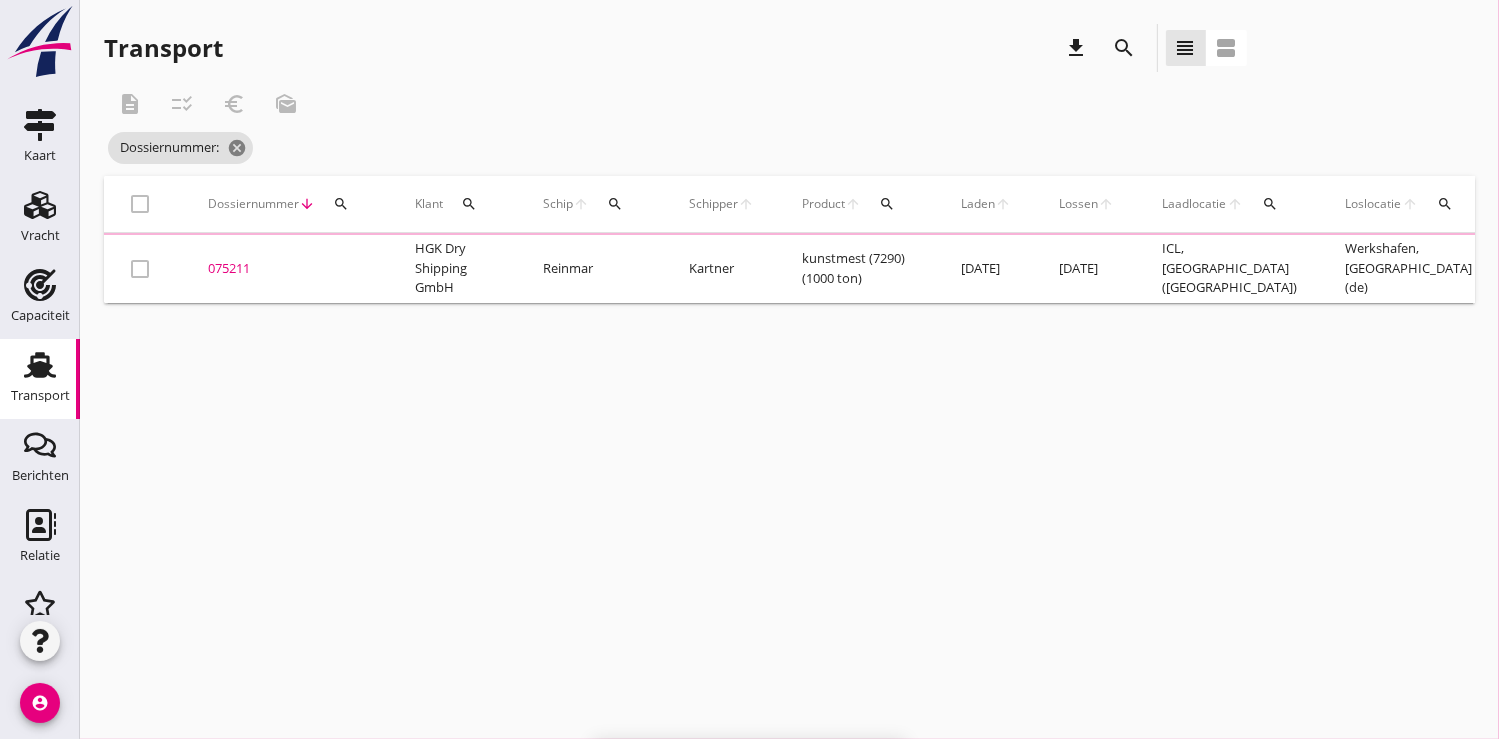 scroll, scrollTop: 0, scrollLeft: 0, axis: both 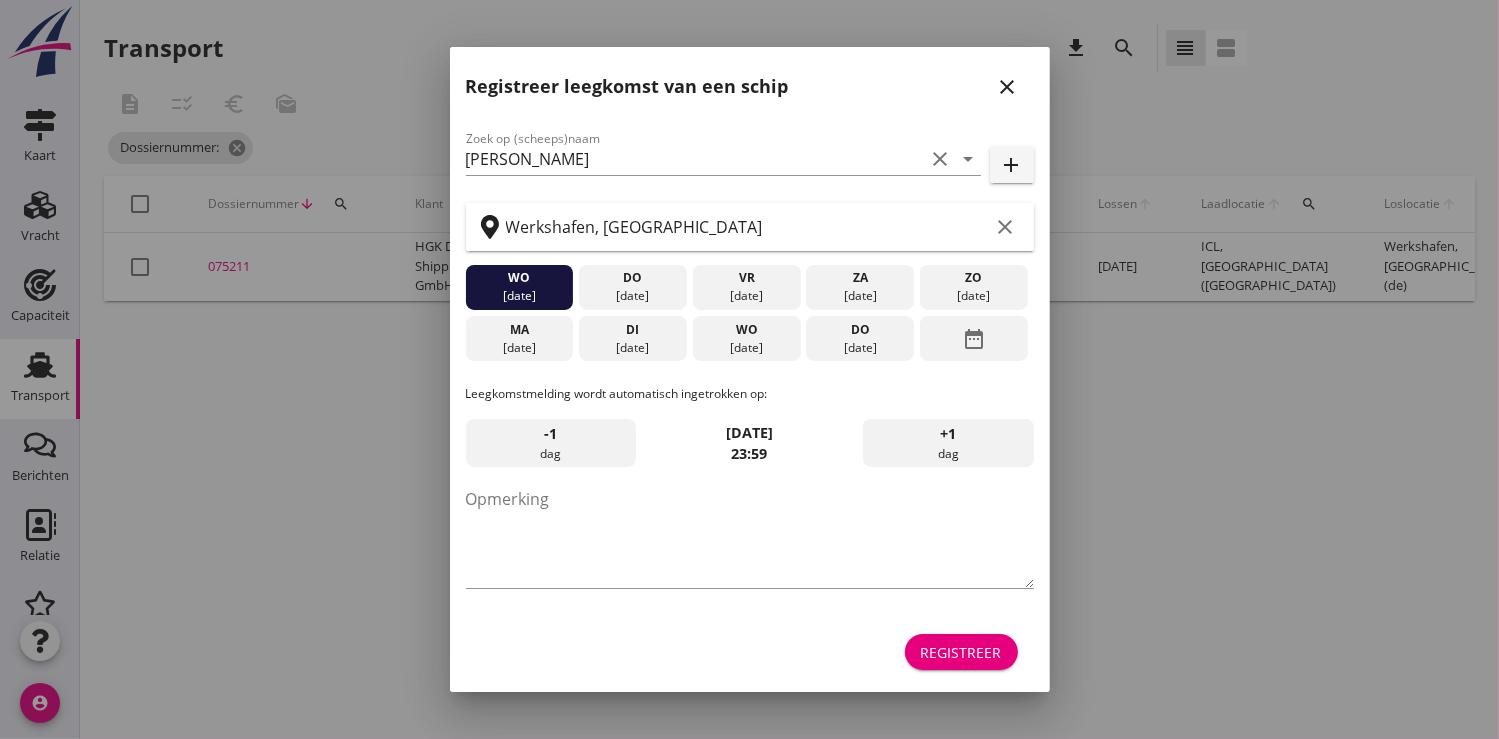 click on "Registreer" at bounding box center [961, 652] 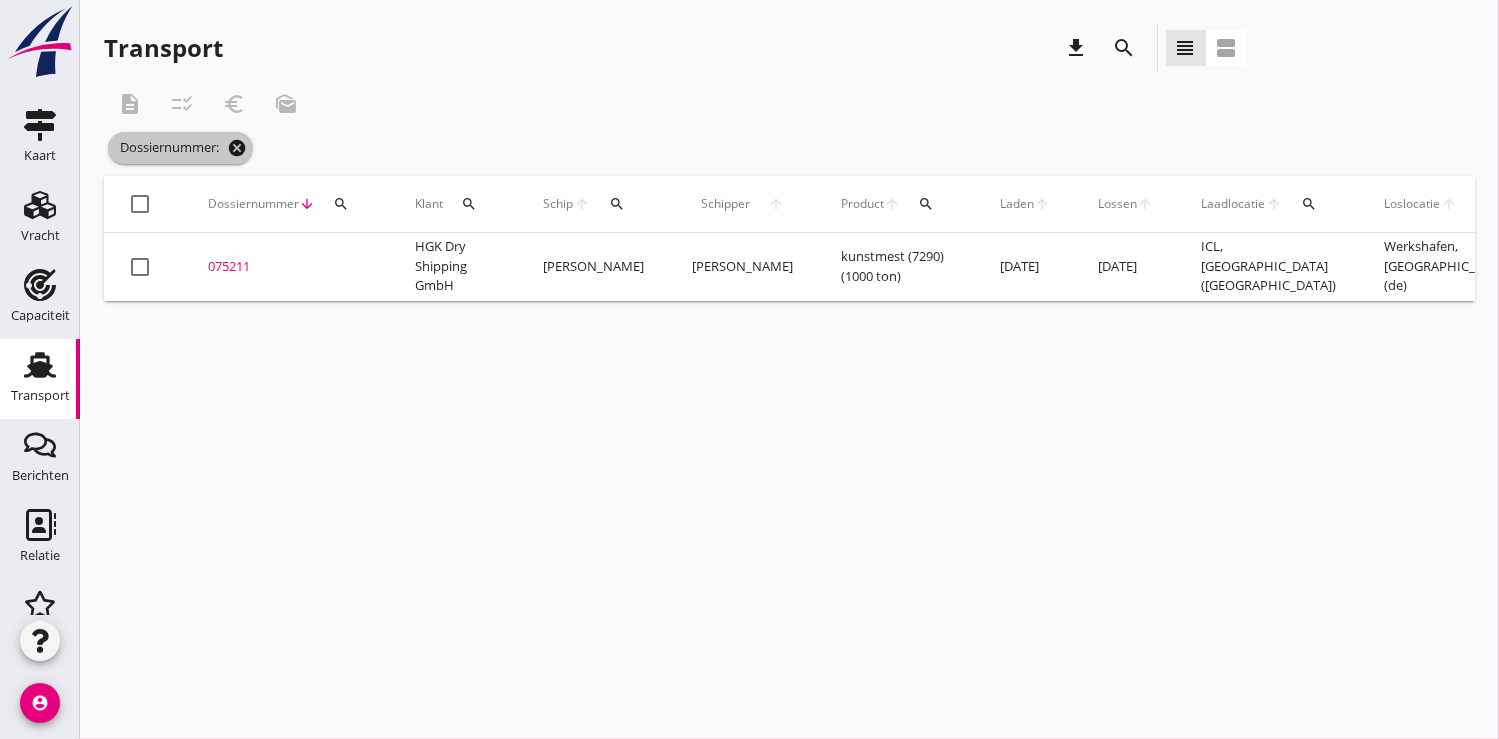 click on "cancel" at bounding box center (237, 148) 